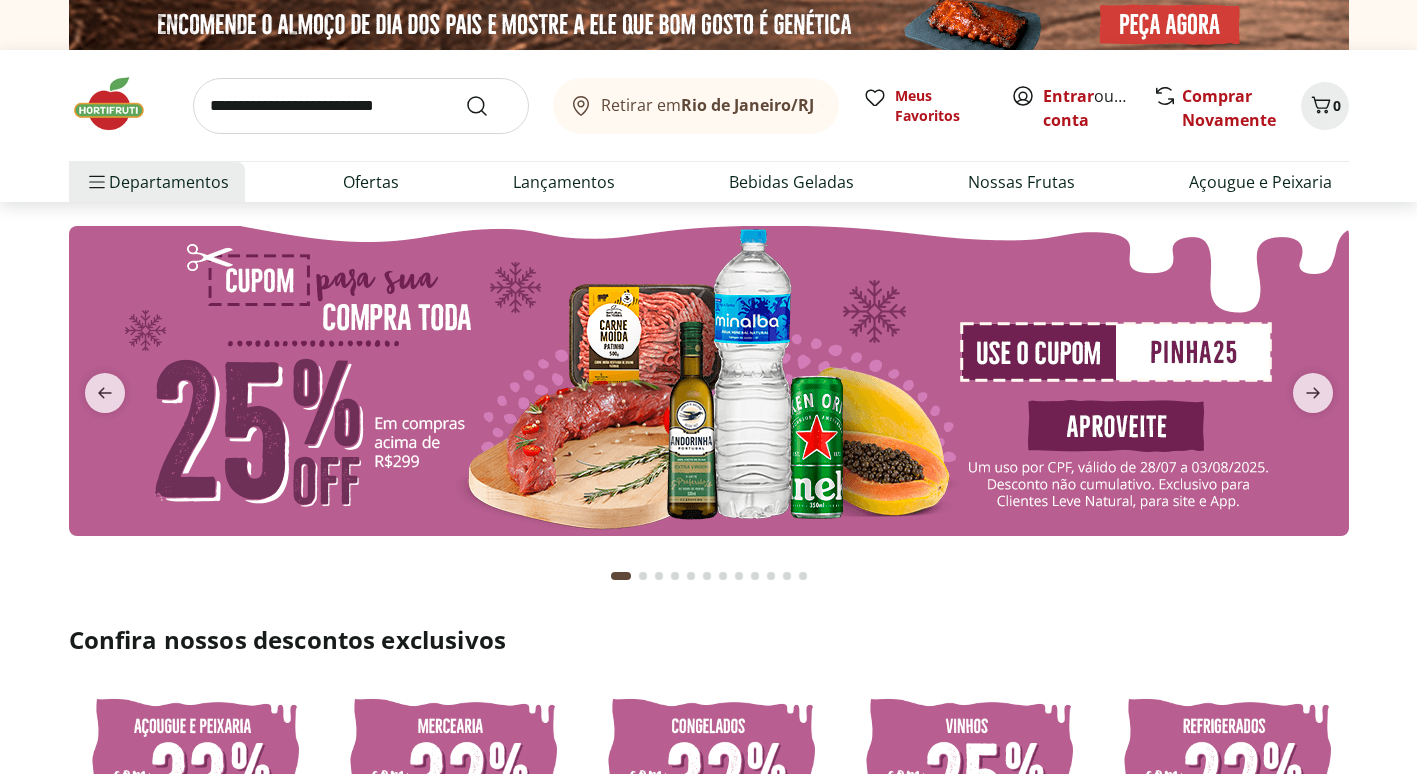 scroll, scrollTop: 0, scrollLeft: 0, axis: both 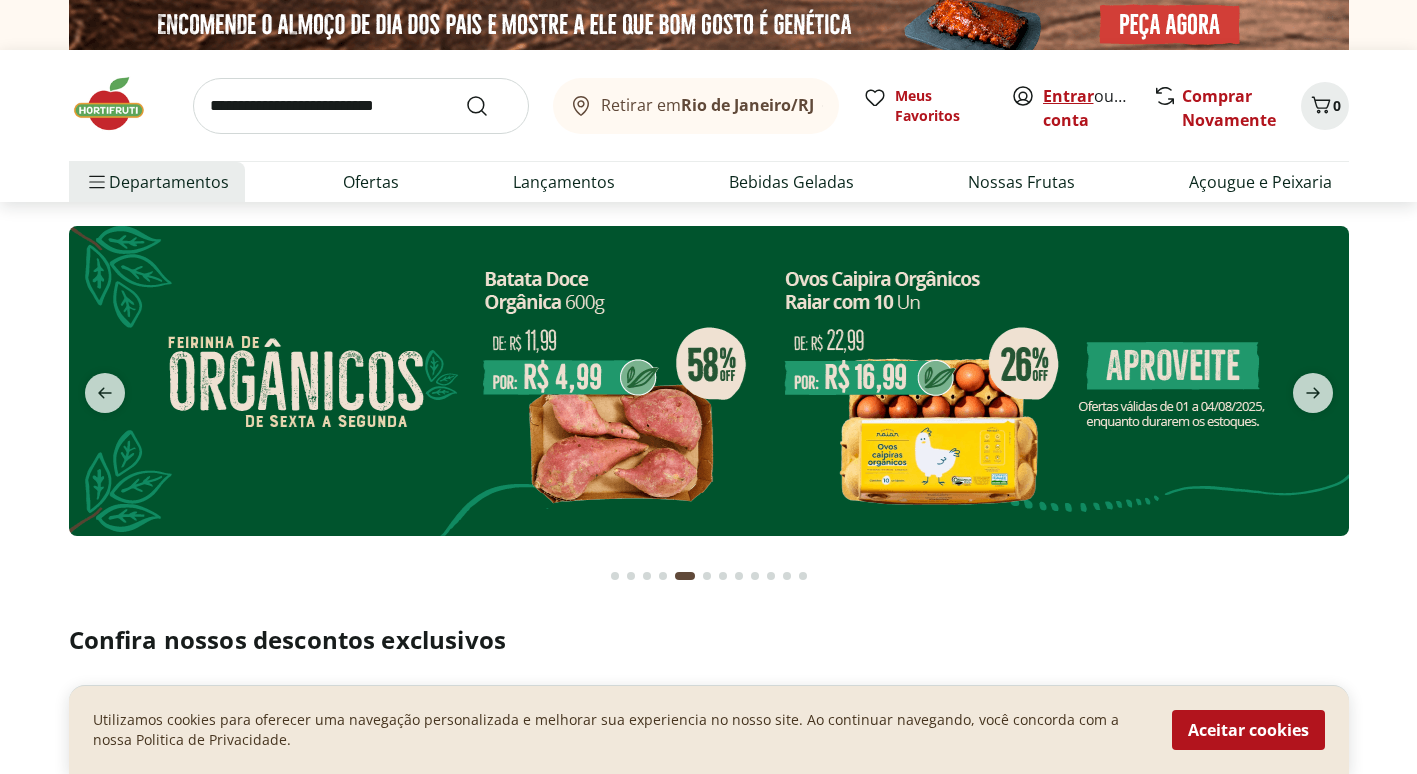click on "Entrar" at bounding box center [1068, 96] 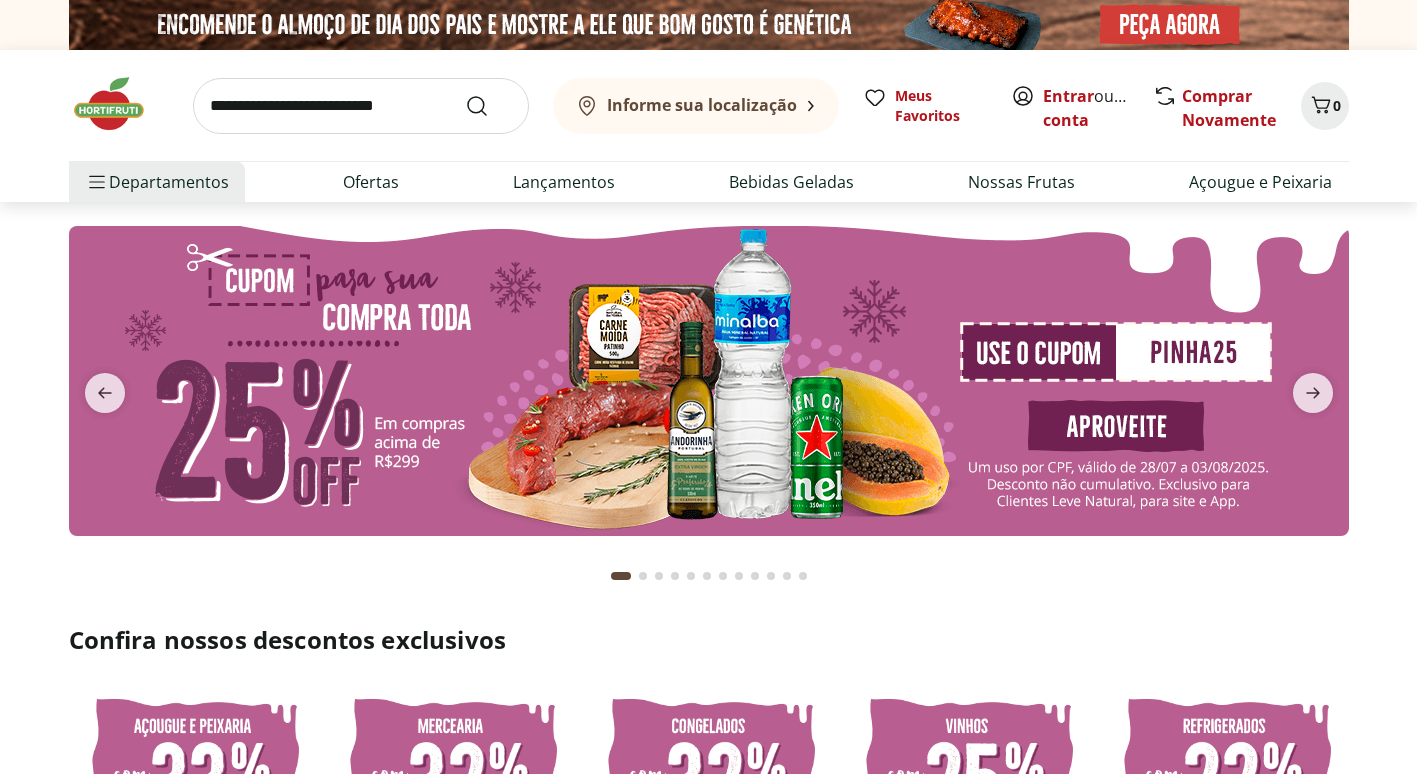 scroll, scrollTop: 0, scrollLeft: 0, axis: both 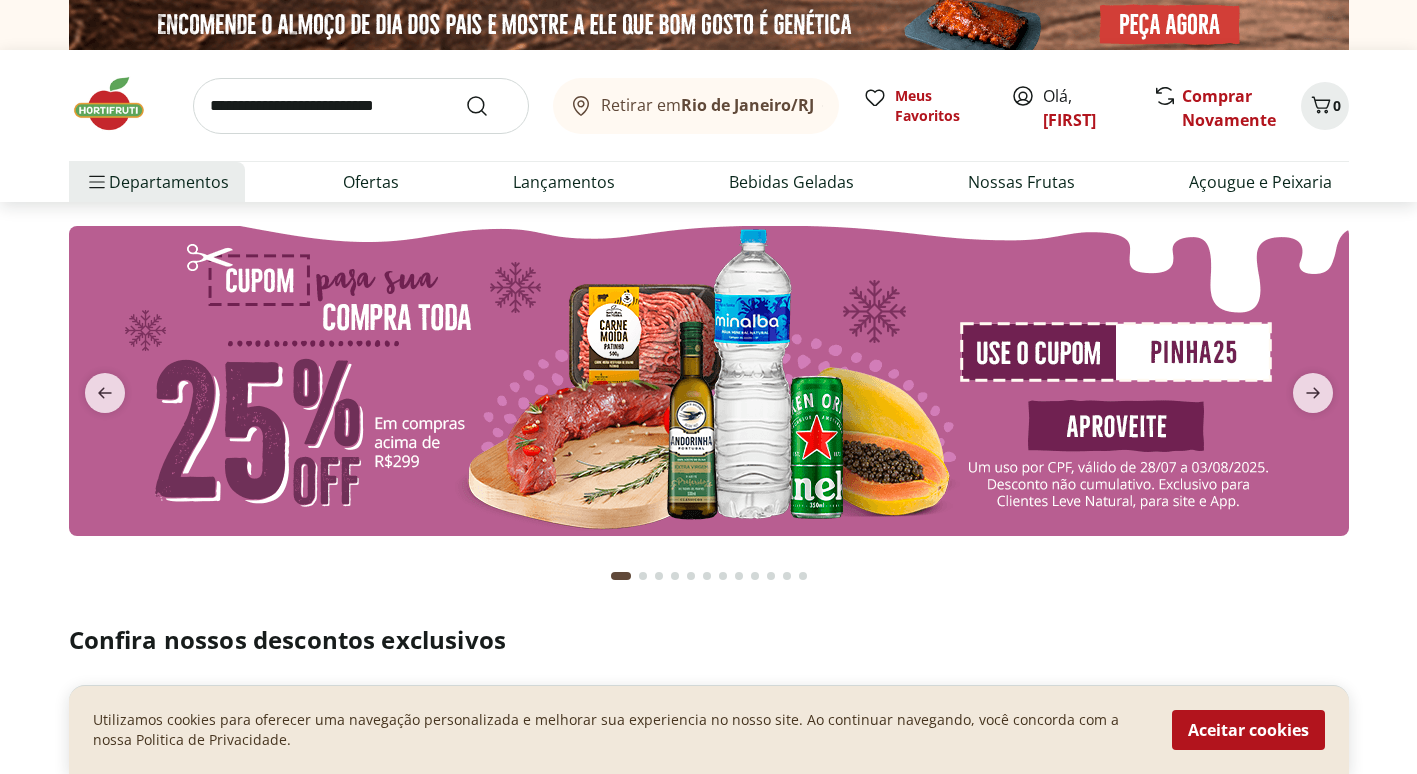 click on "Comprar Novamente" at bounding box center [1229, 108] 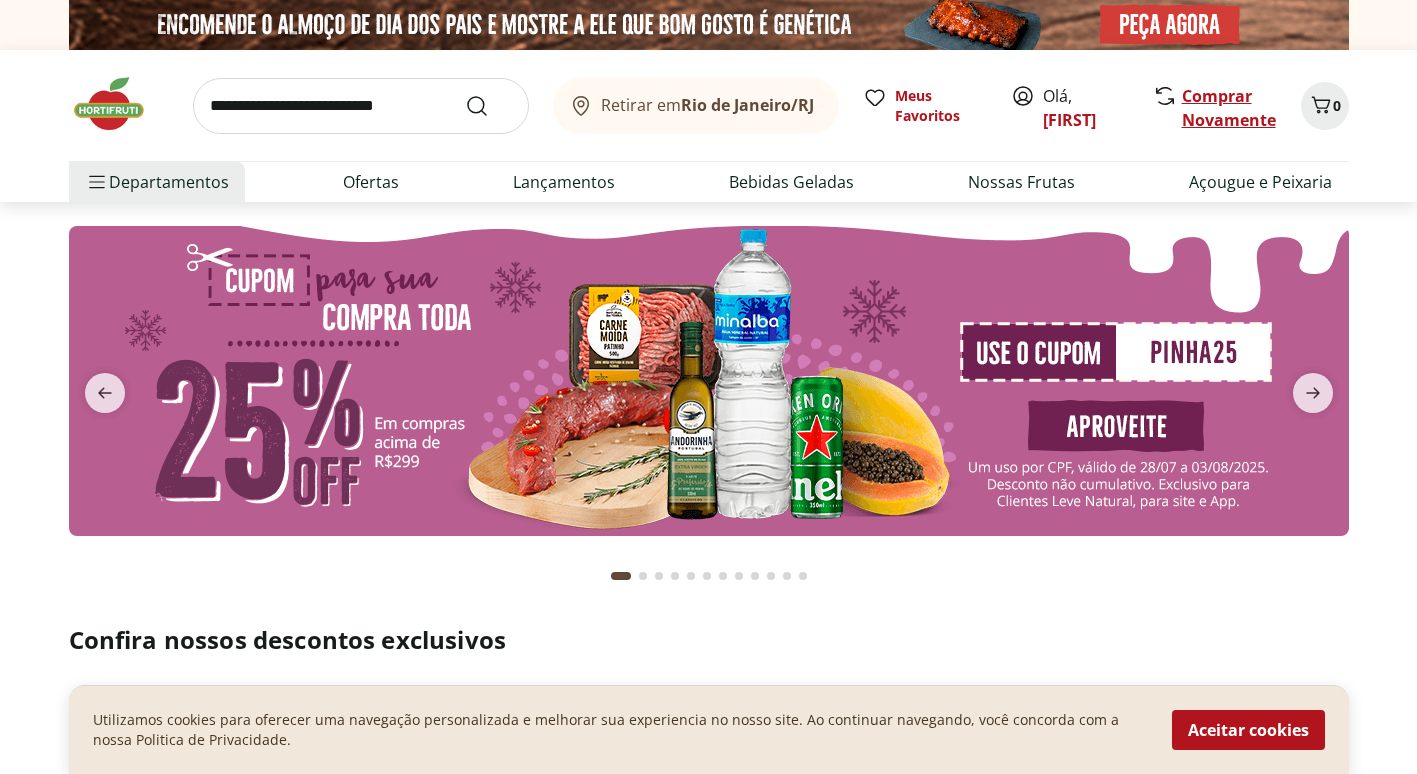 click on "Comprar Novamente" at bounding box center (1229, 108) 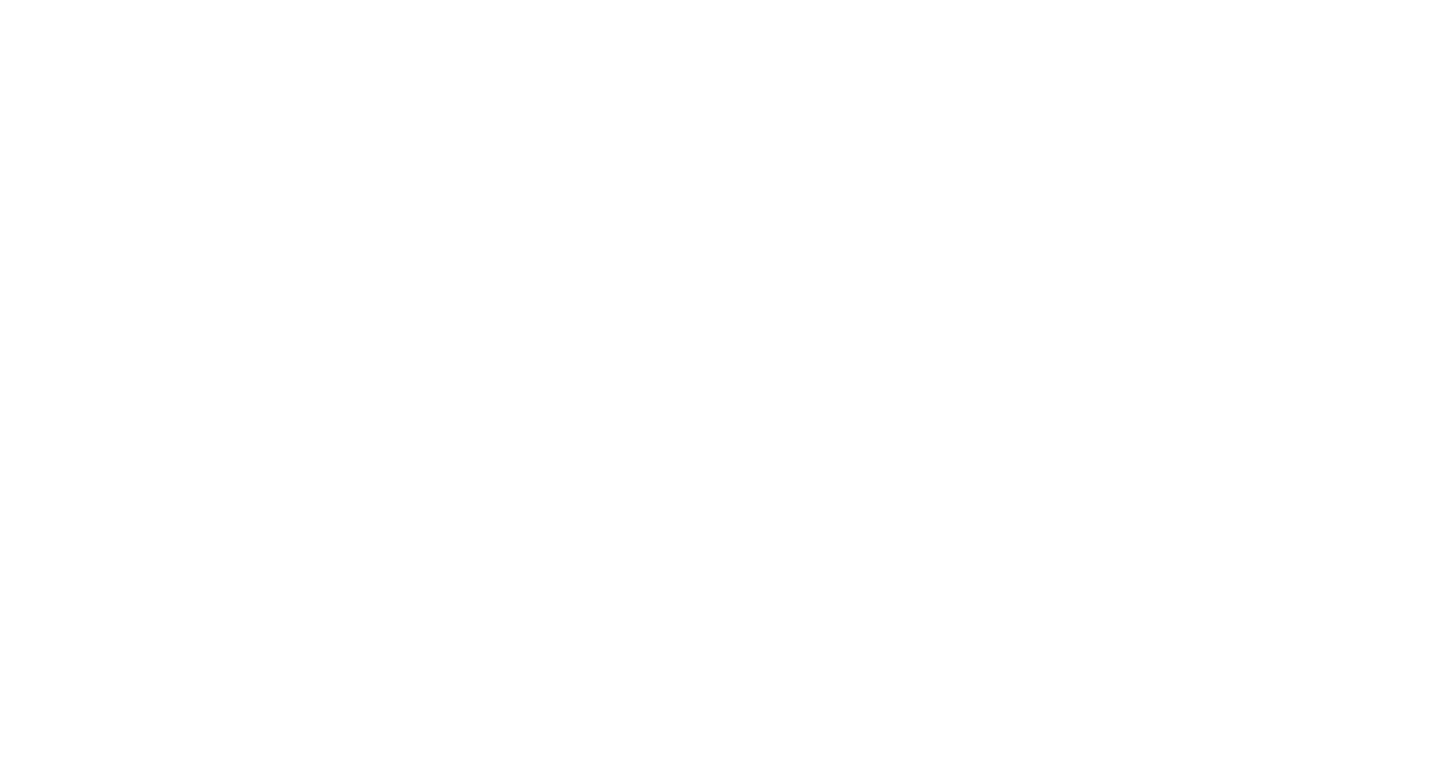 scroll, scrollTop: 0, scrollLeft: 0, axis: both 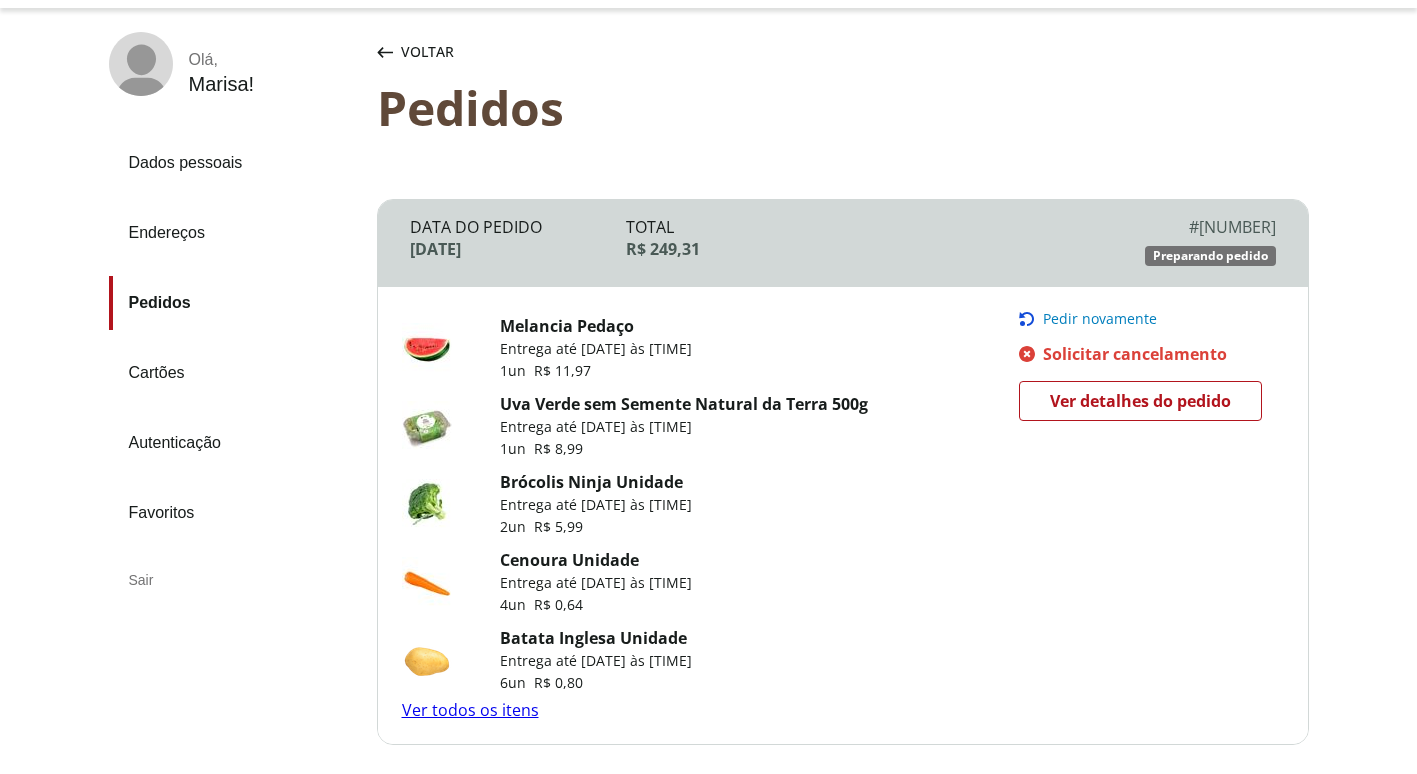 click on "Pedir novamente" at bounding box center (1100, 319) 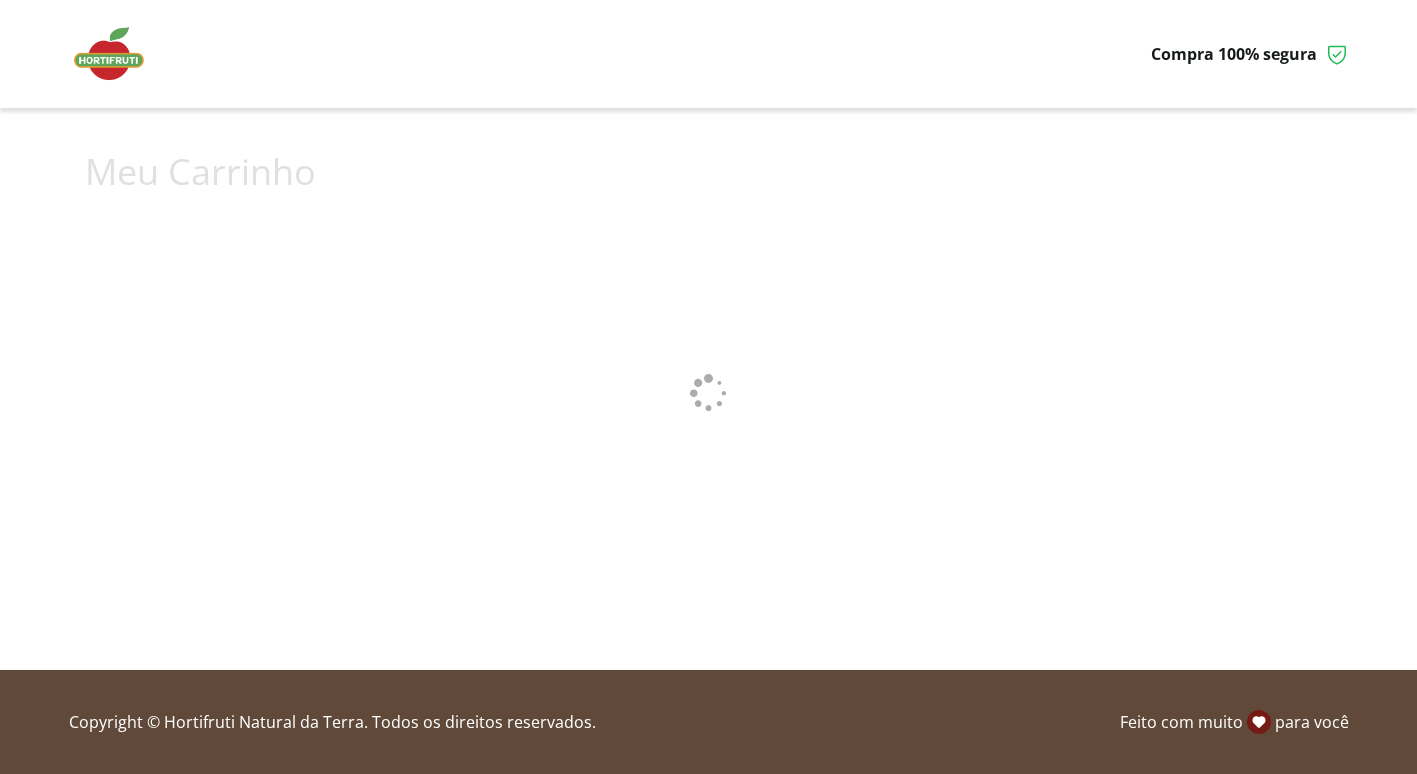 scroll, scrollTop: 0, scrollLeft: 0, axis: both 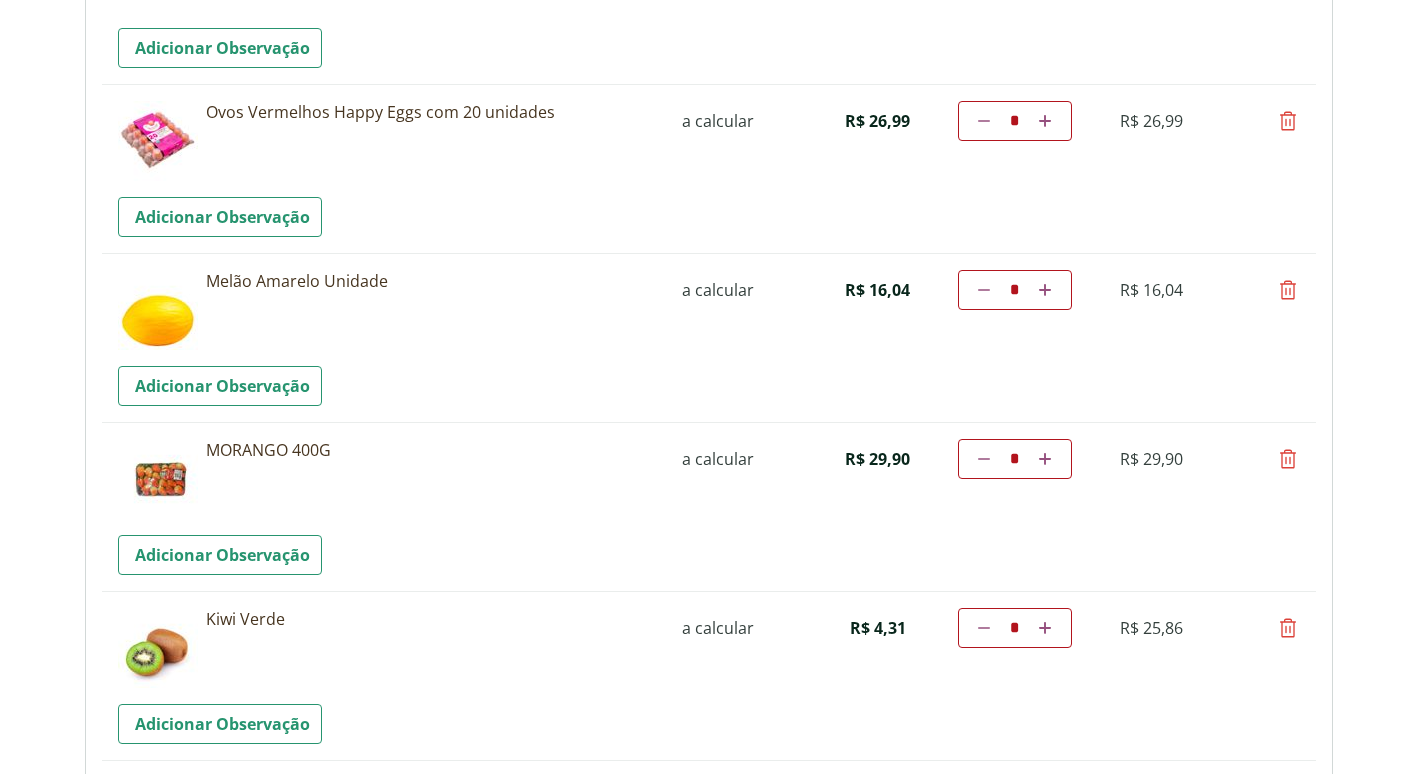 click at bounding box center [1288, 628] 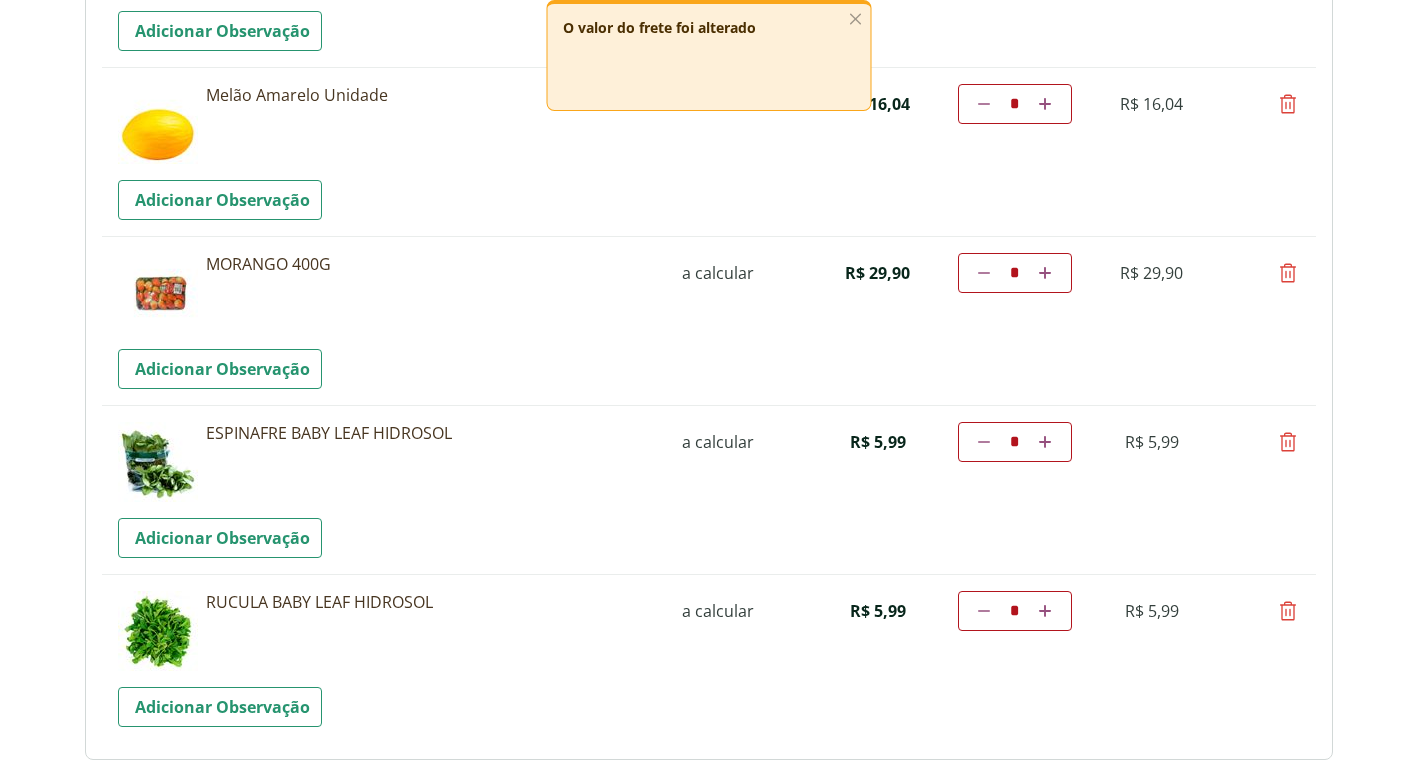 scroll, scrollTop: 2400, scrollLeft: 0, axis: vertical 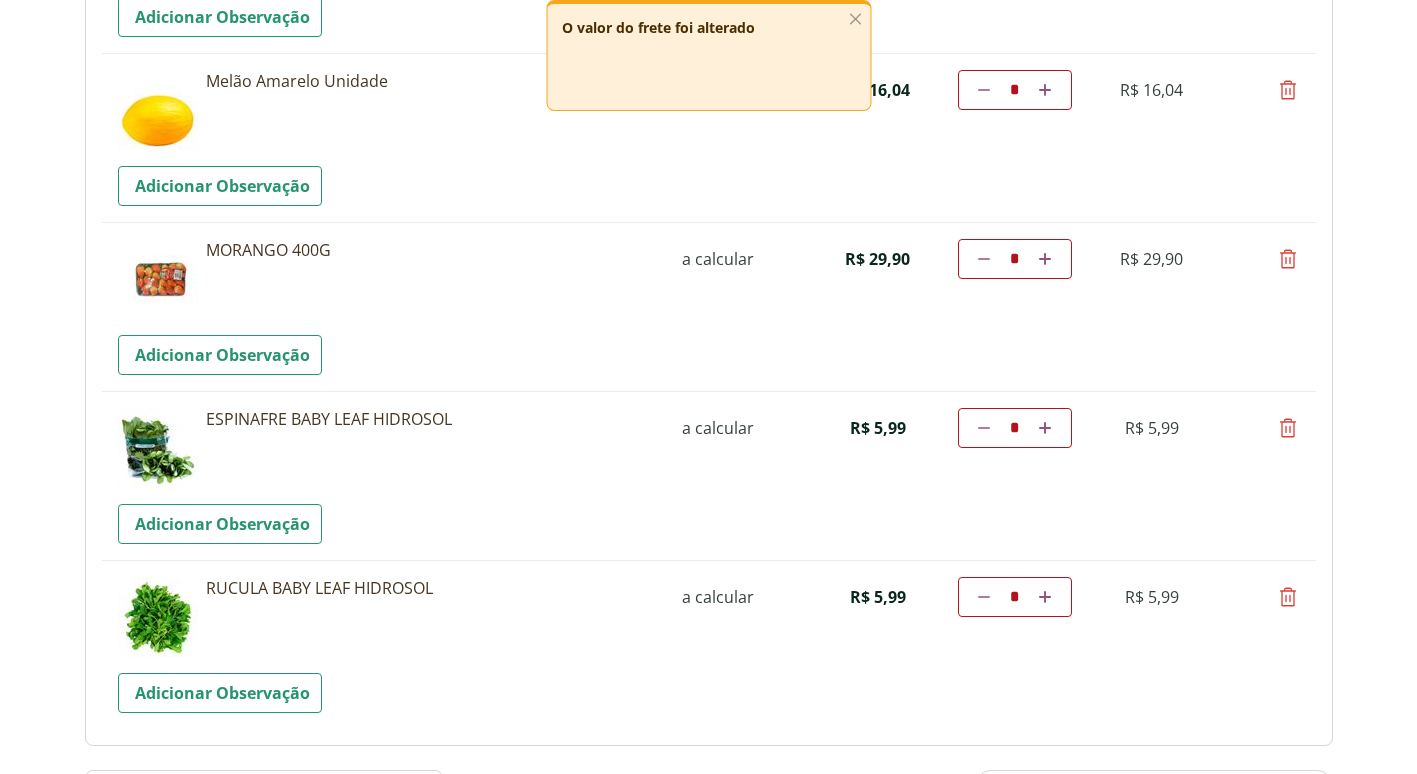 click at bounding box center (1288, 428) 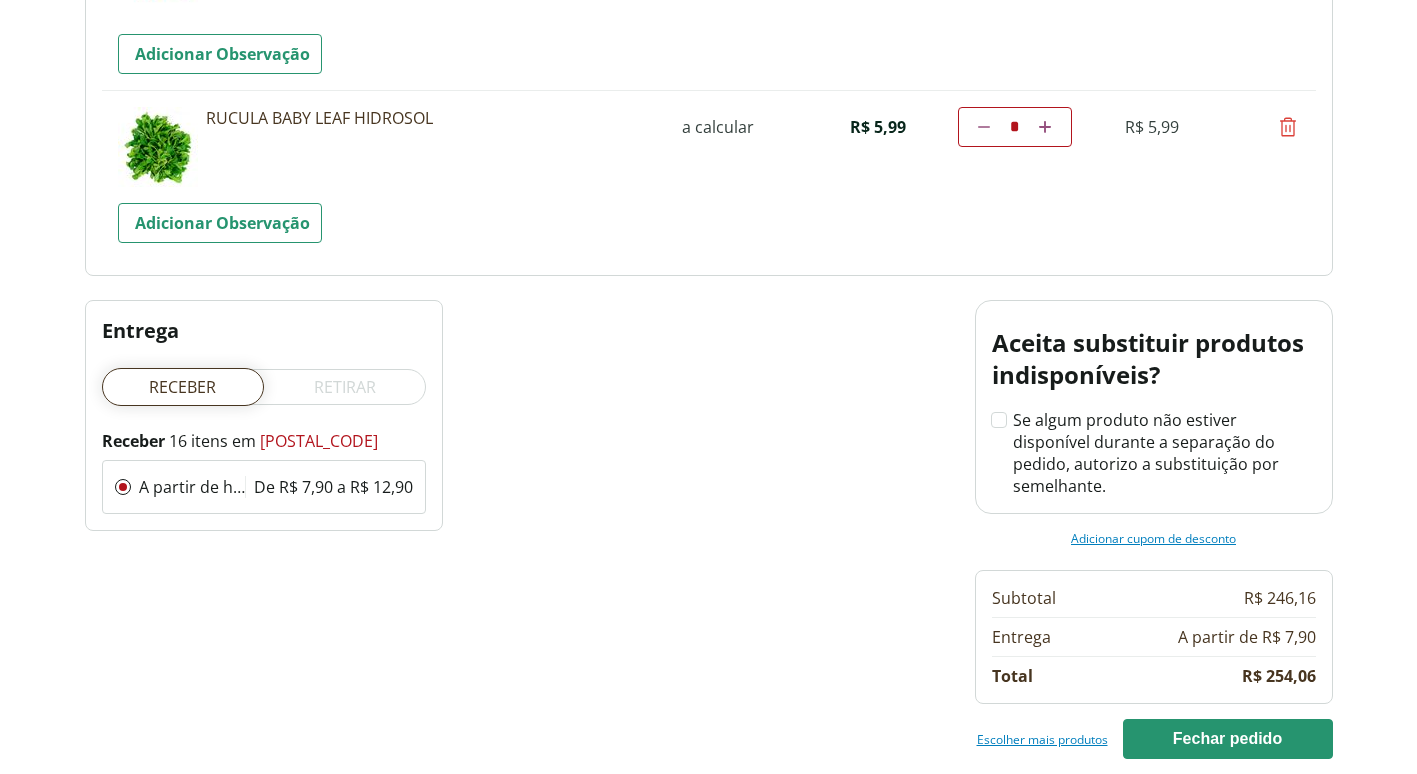 scroll, scrollTop: 2300, scrollLeft: 0, axis: vertical 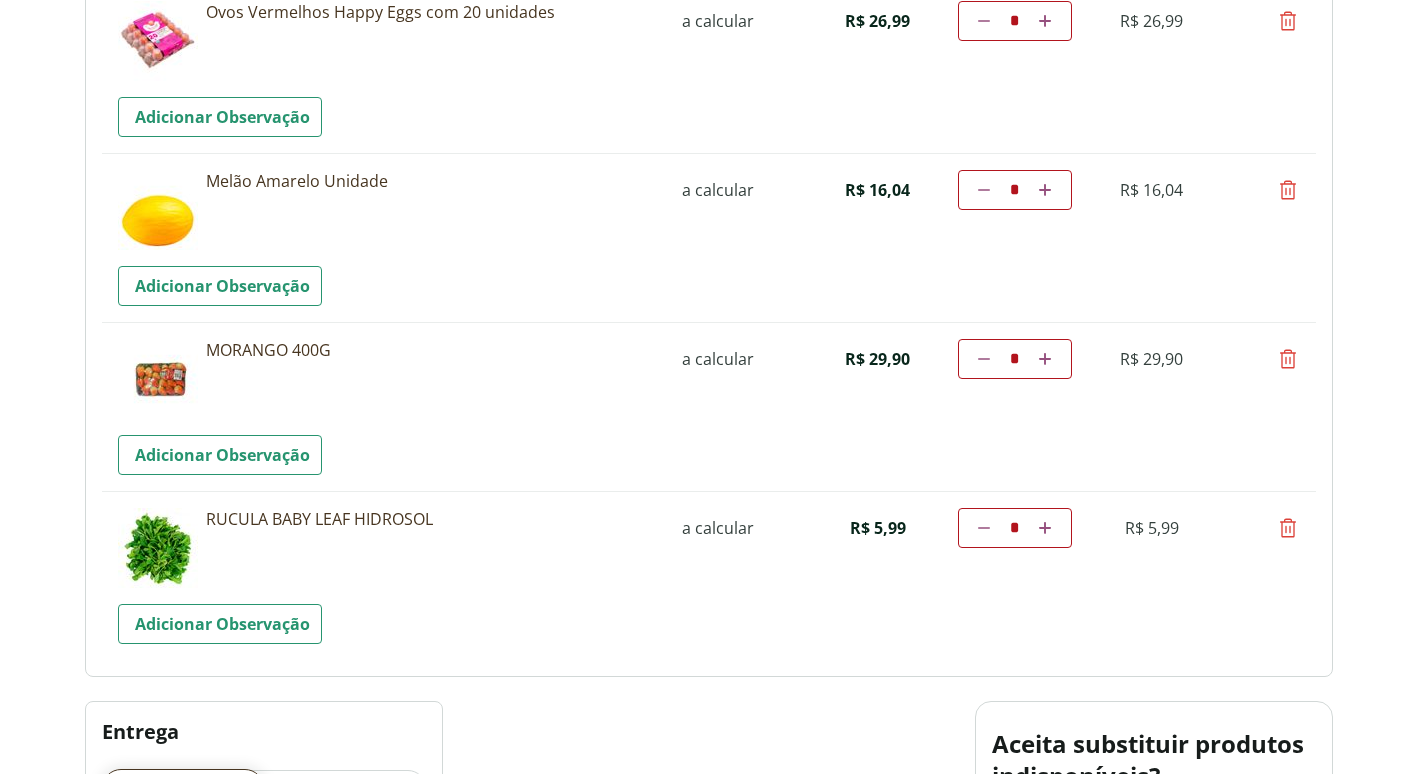 type on "*" 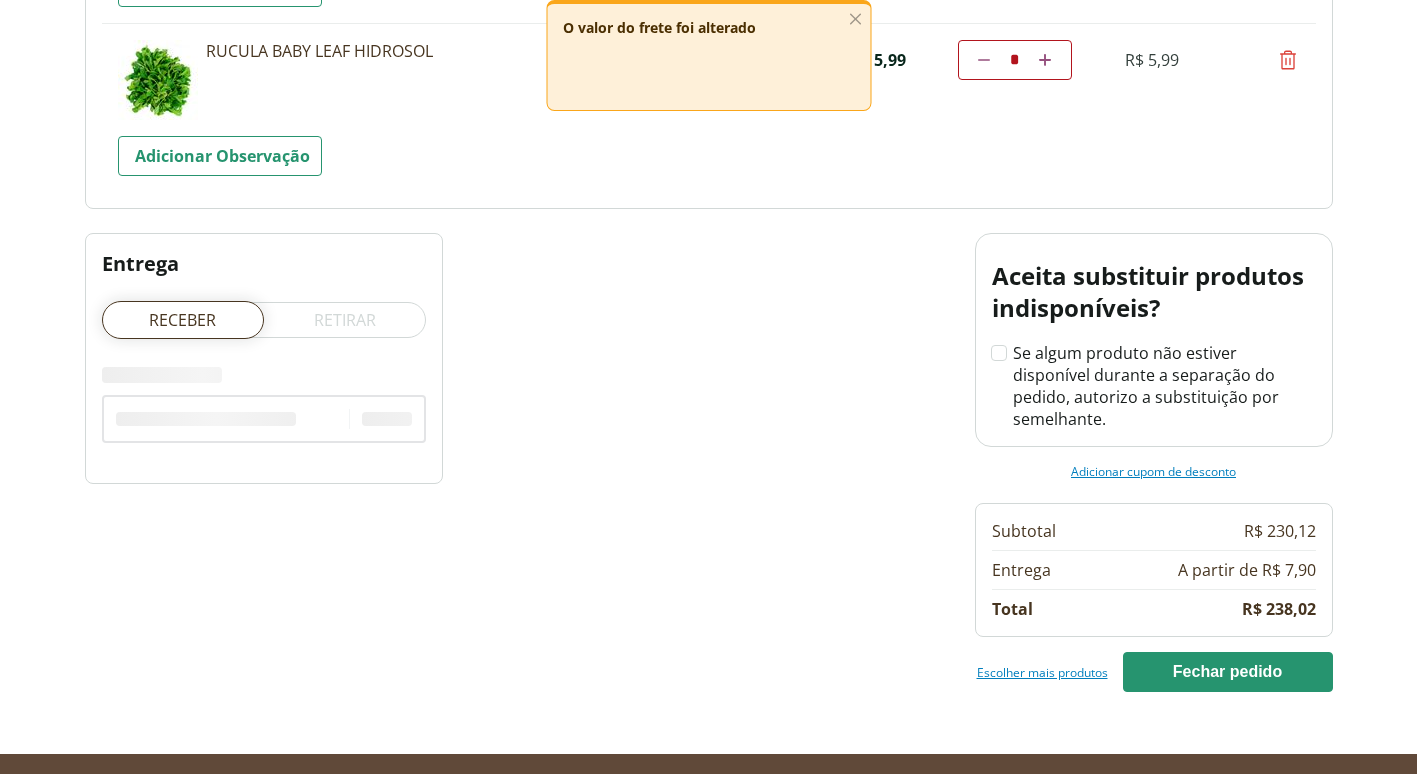 scroll, scrollTop: 2600, scrollLeft: 0, axis: vertical 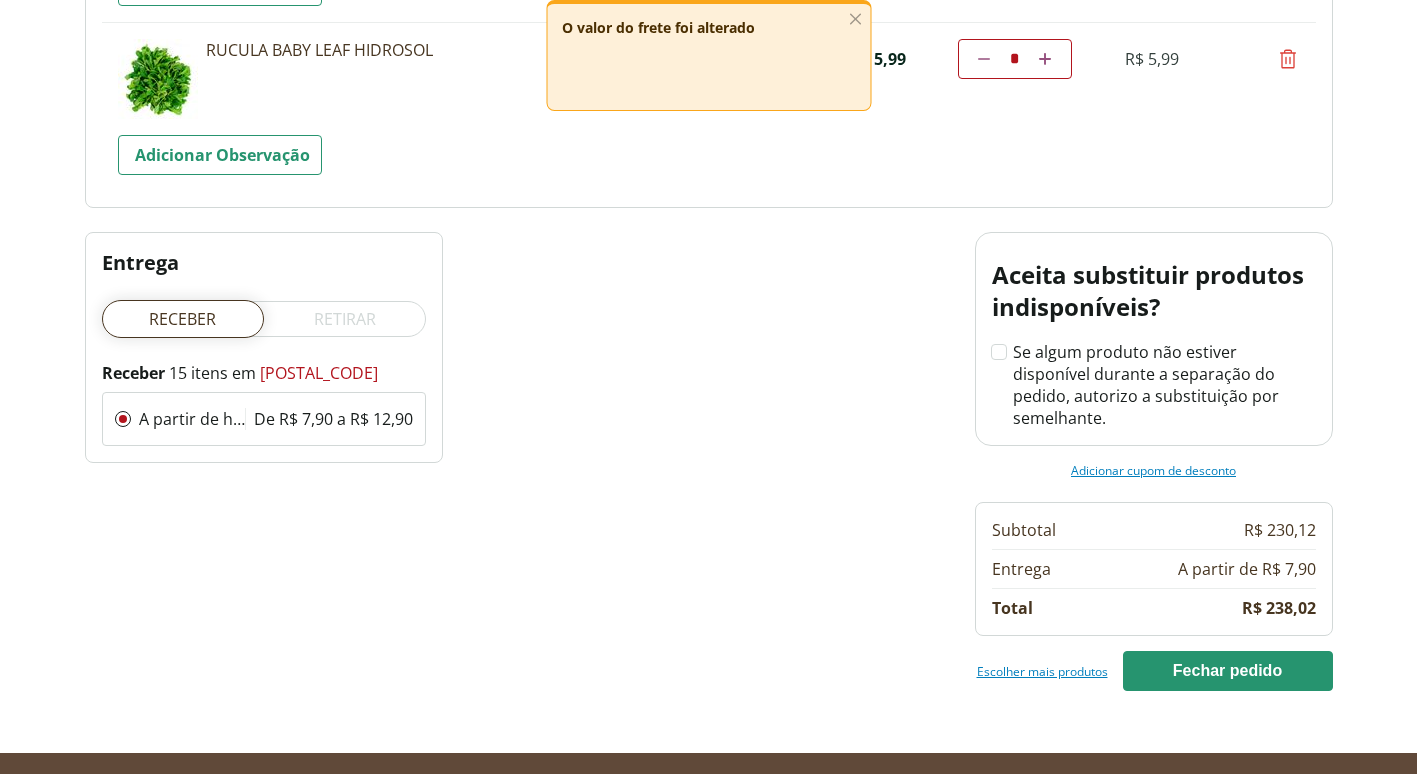 click on "Escolher mais produtos" at bounding box center (1042, 671) 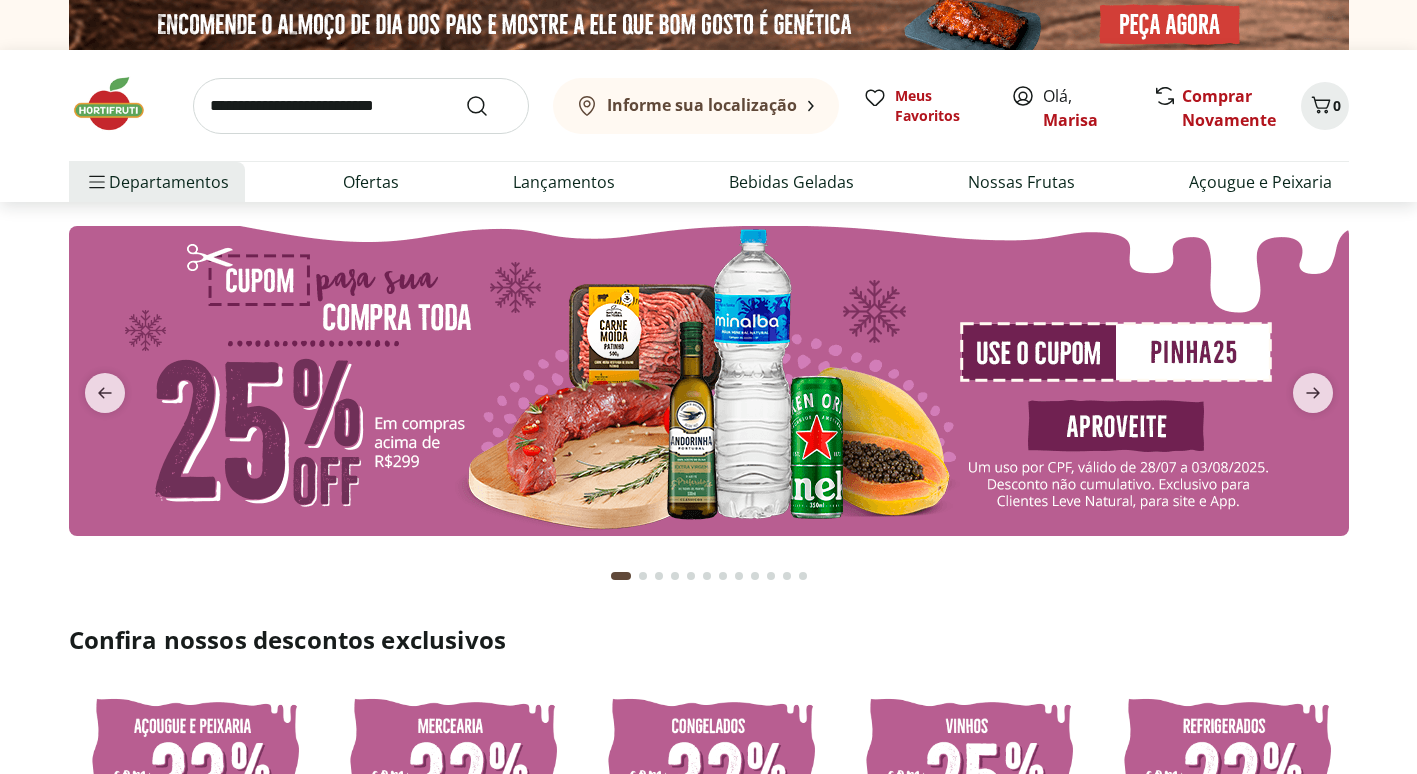scroll, scrollTop: 0, scrollLeft: 0, axis: both 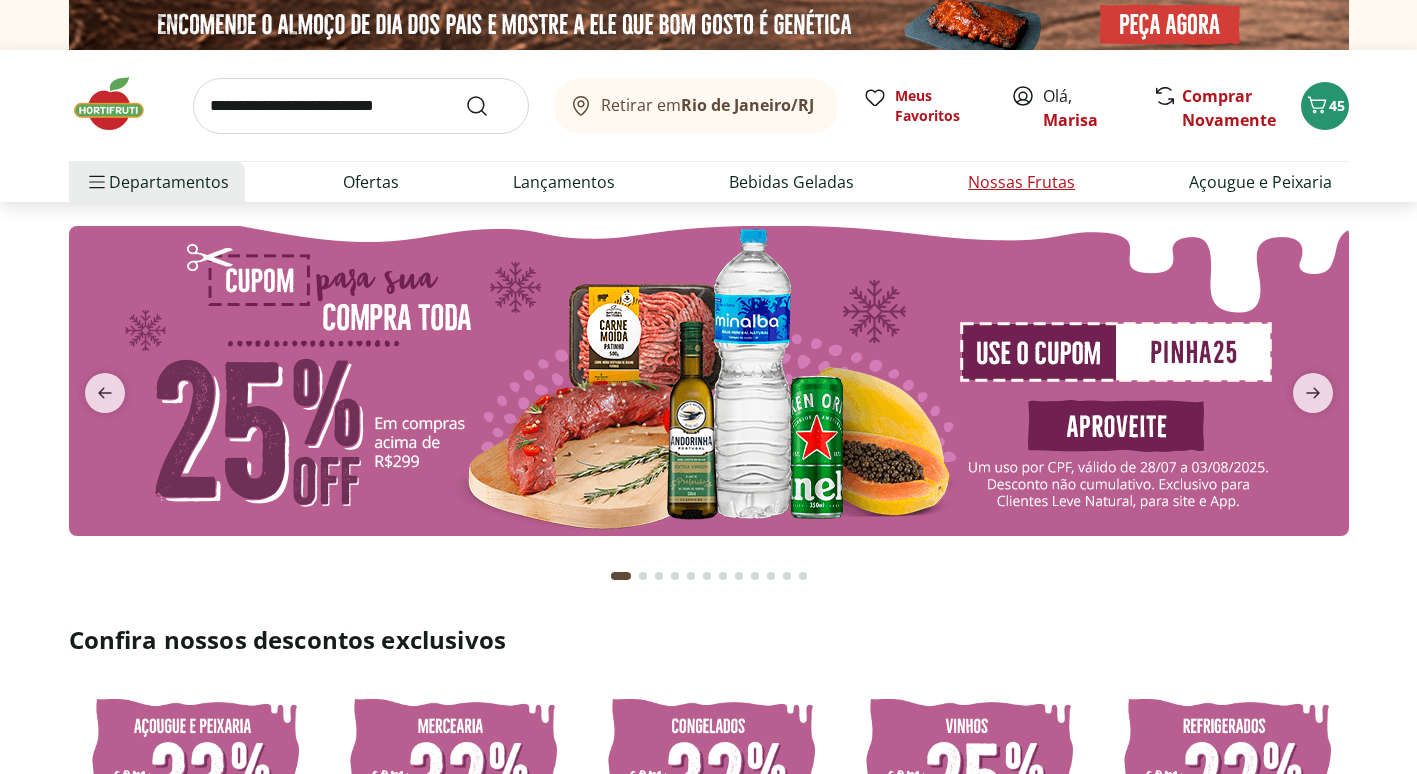 click on "Nossas Frutas" at bounding box center (1021, 182) 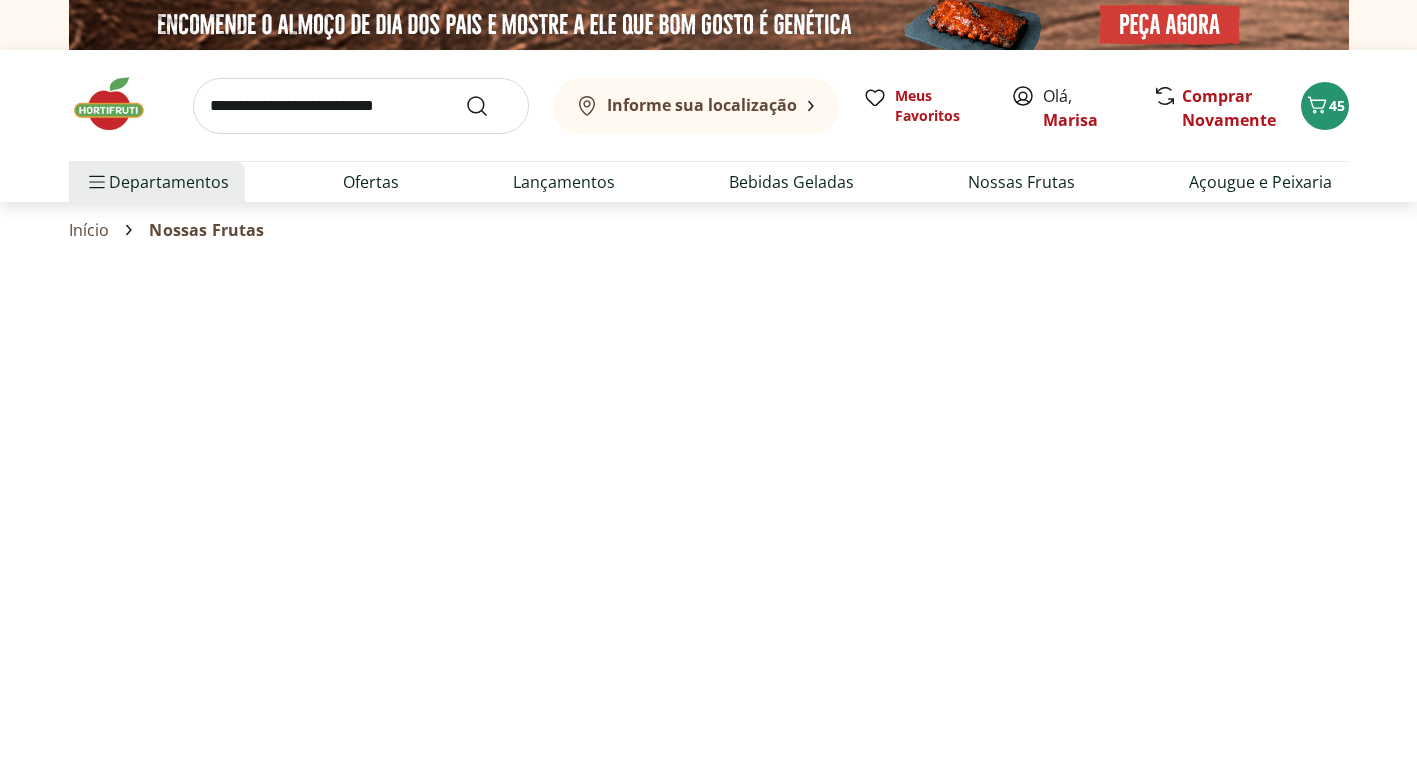 select on "**********" 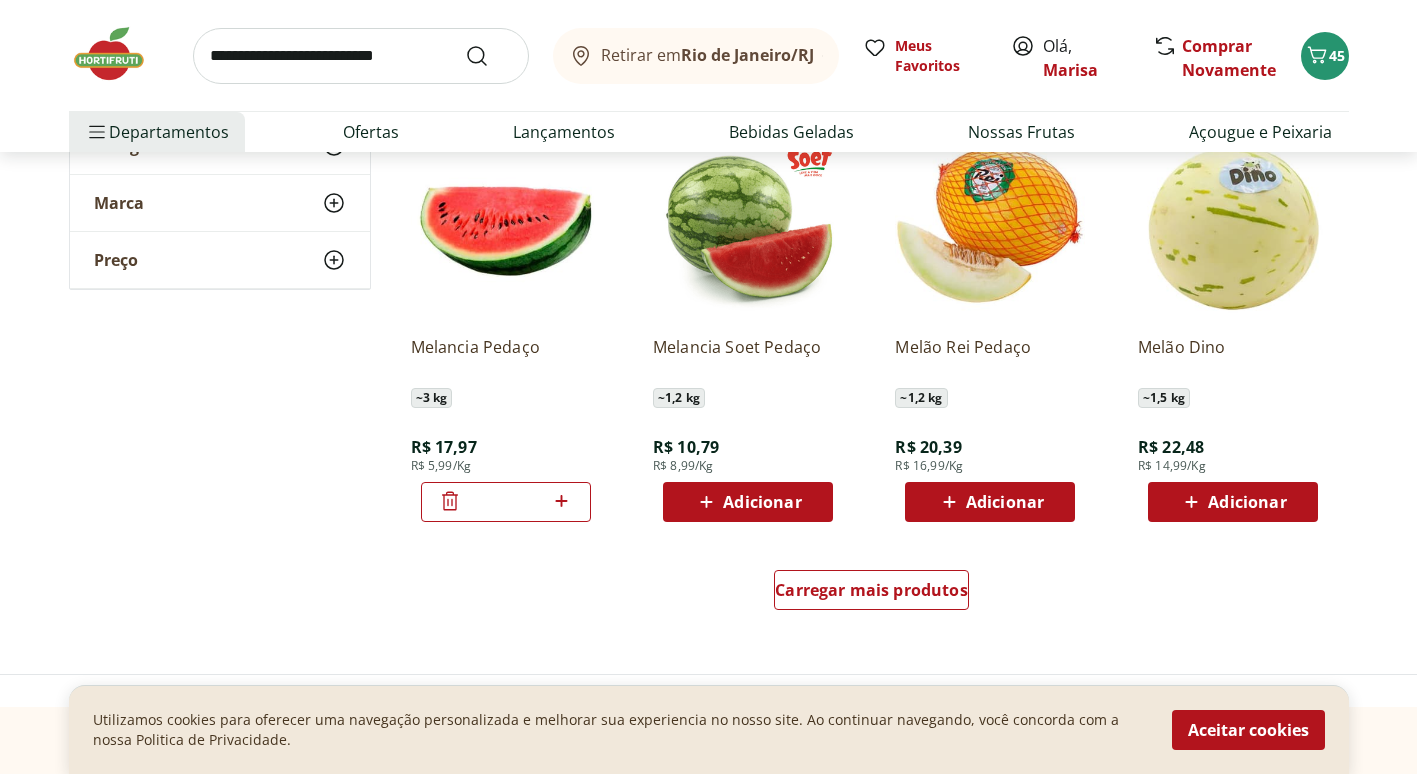 scroll, scrollTop: 1200, scrollLeft: 0, axis: vertical 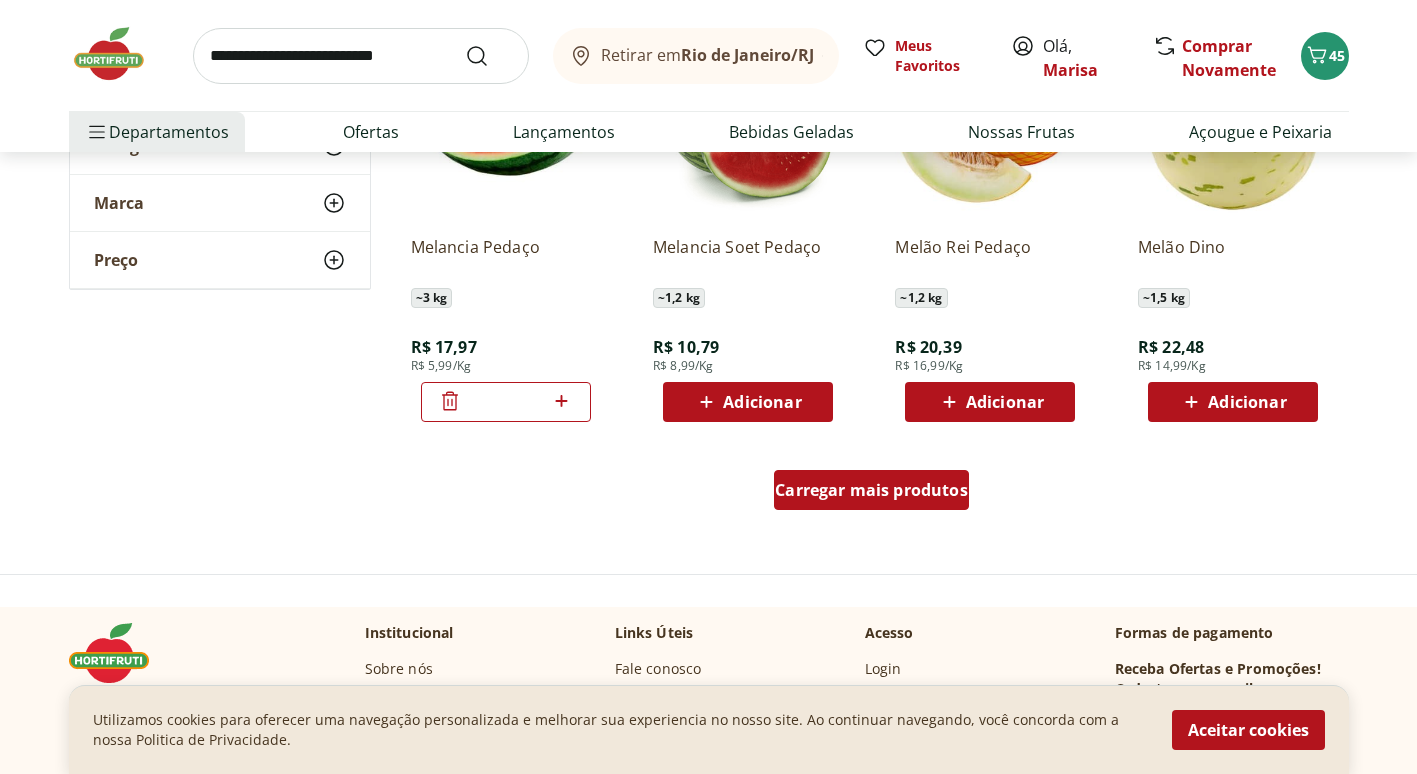 click on "Carregar mais produtos" at bounding box center [871, 490] 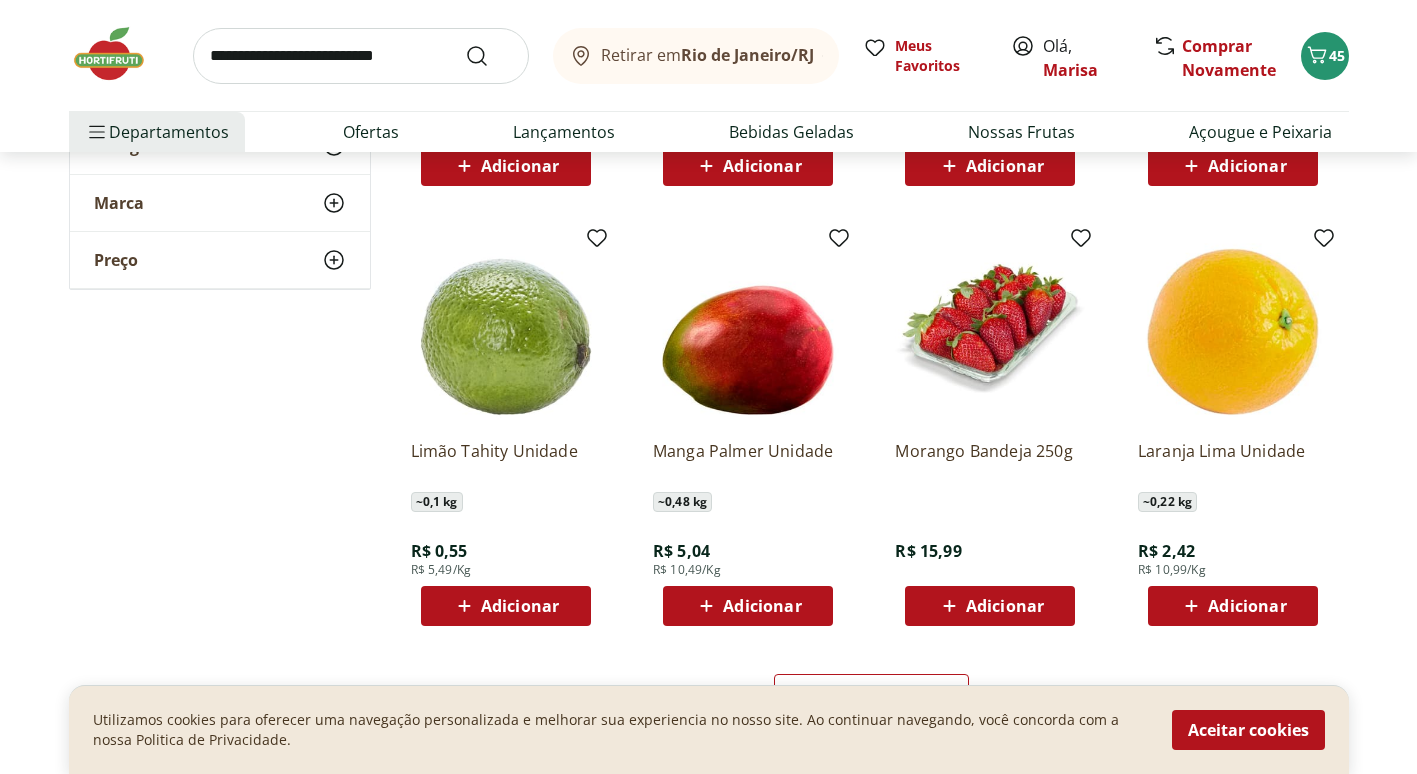 scroll, scrollTop: 2400, scrollLeft: 0, axis: vertical 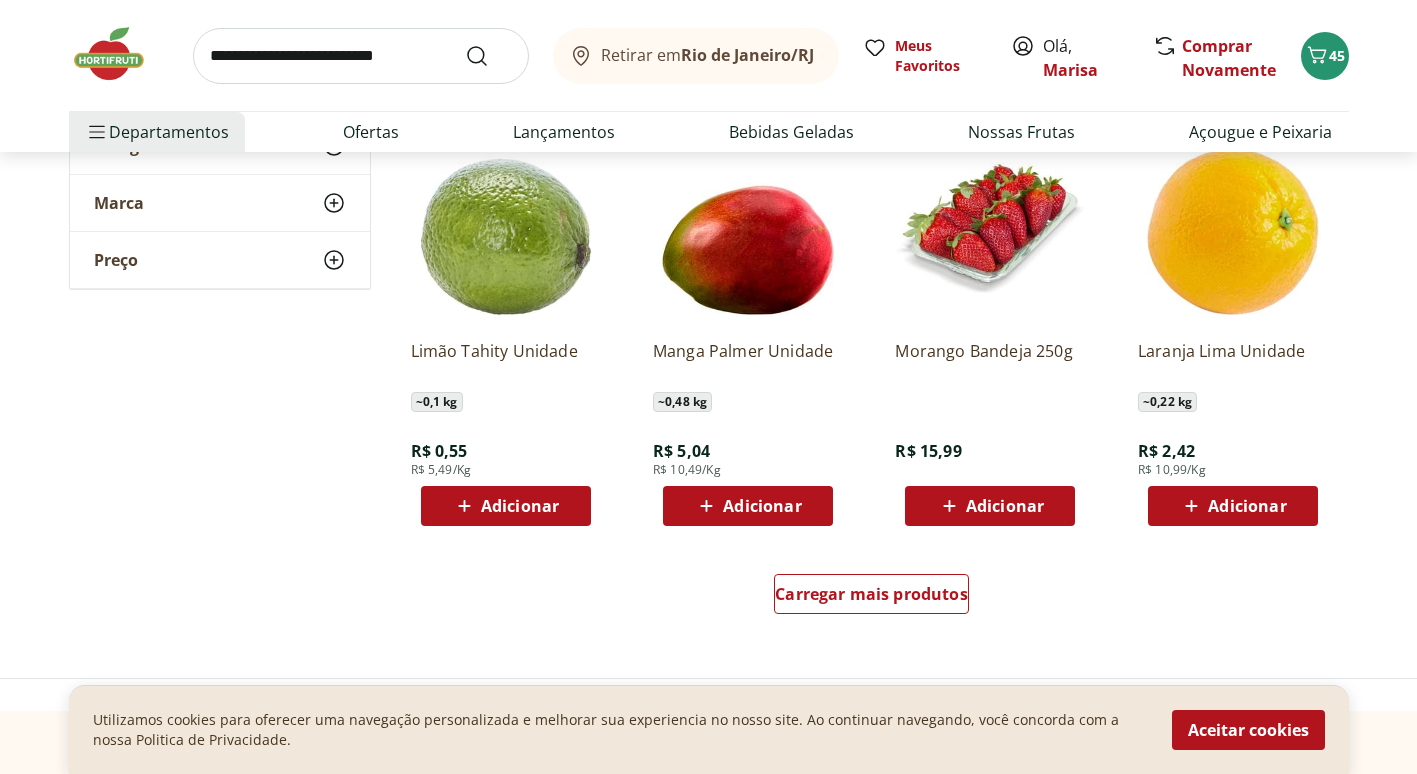 click on "Adicionar" at bounding box center [762, 506] 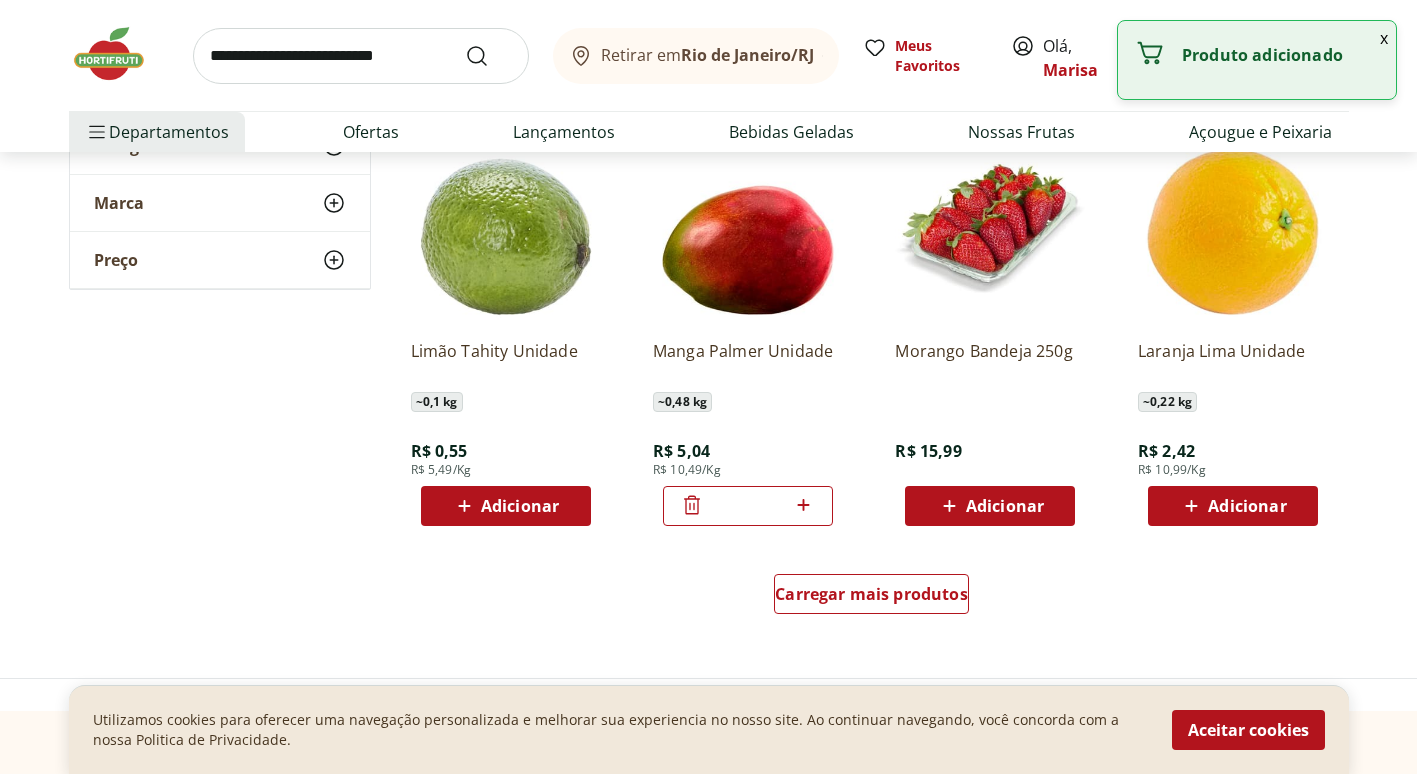 click 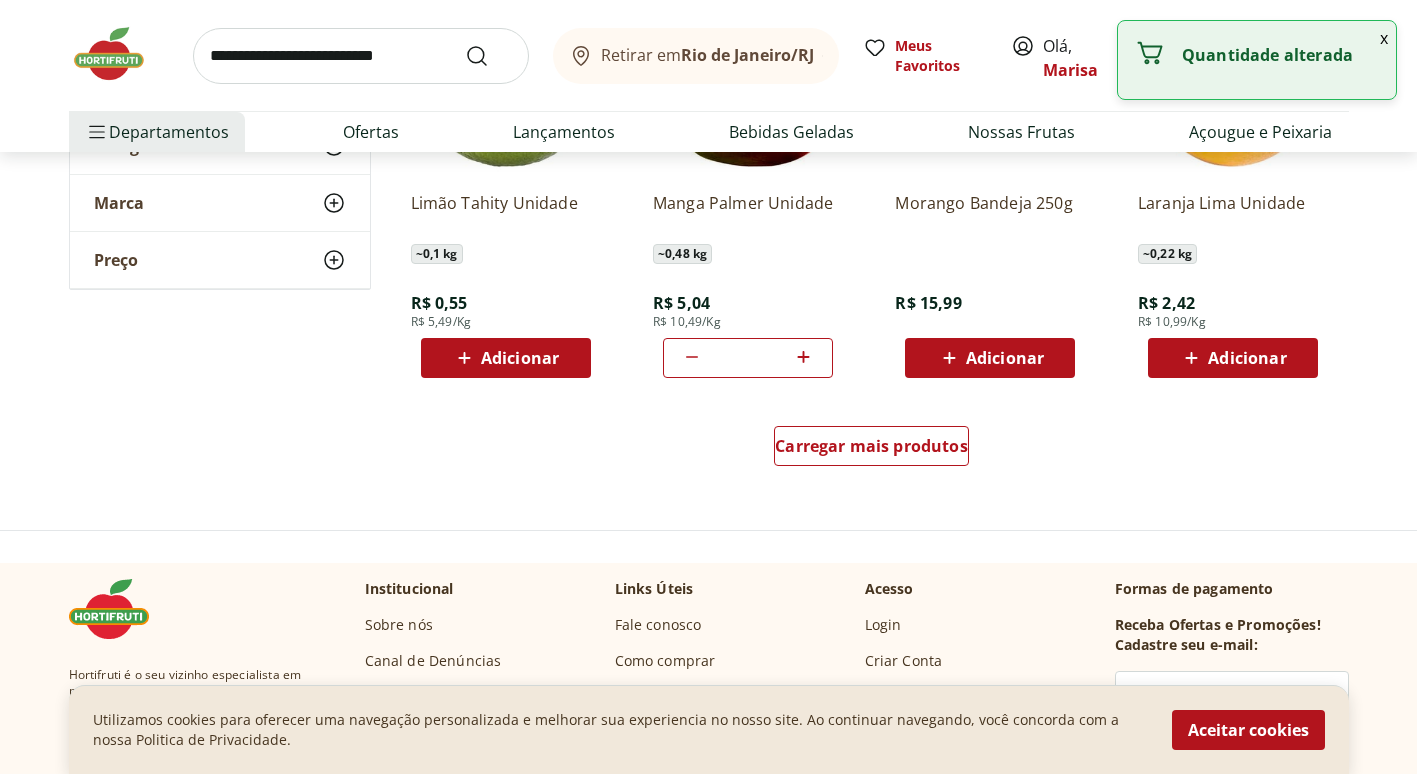 scroll, scrollTop: 2700, scrollLeft: 0, axis: vertical 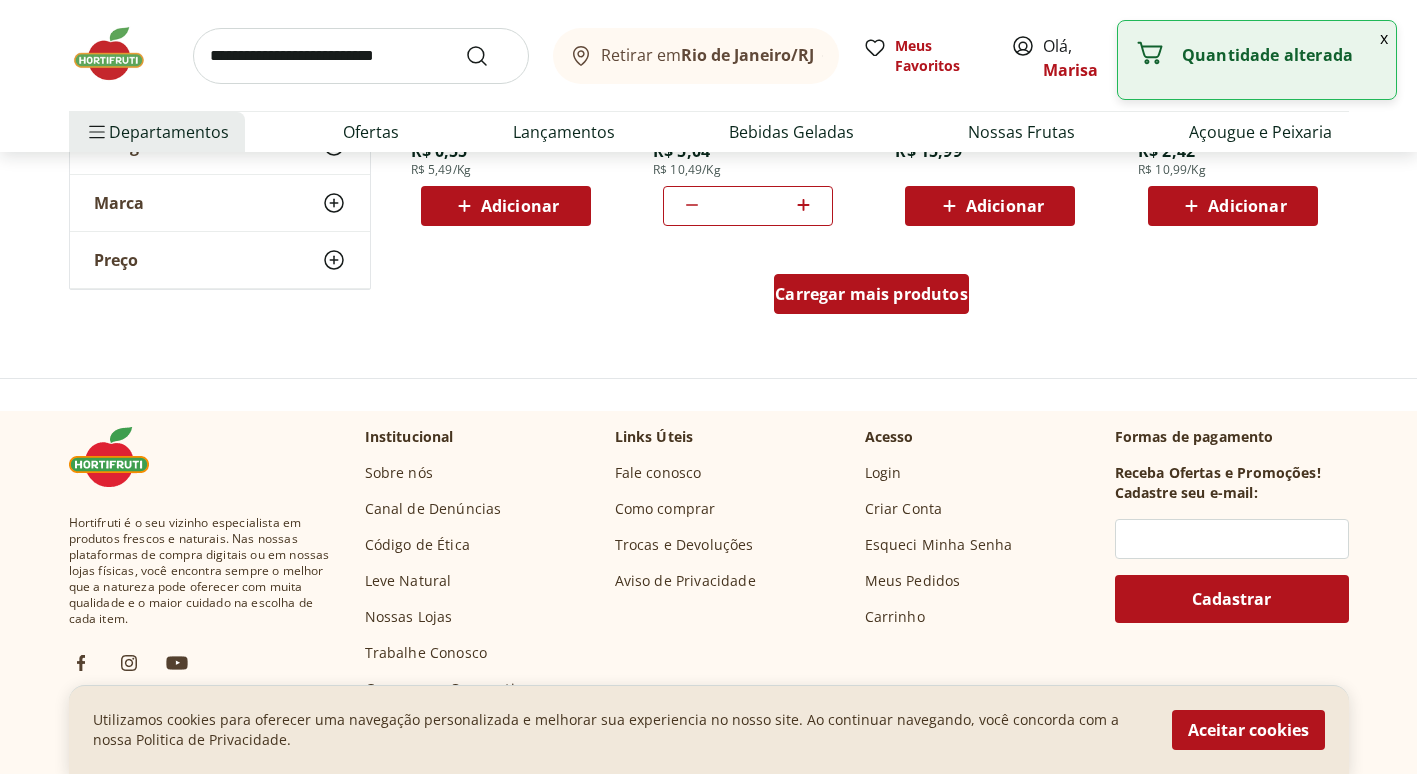 click on "Carregar mais produtos" at bounding box center [871, 294] 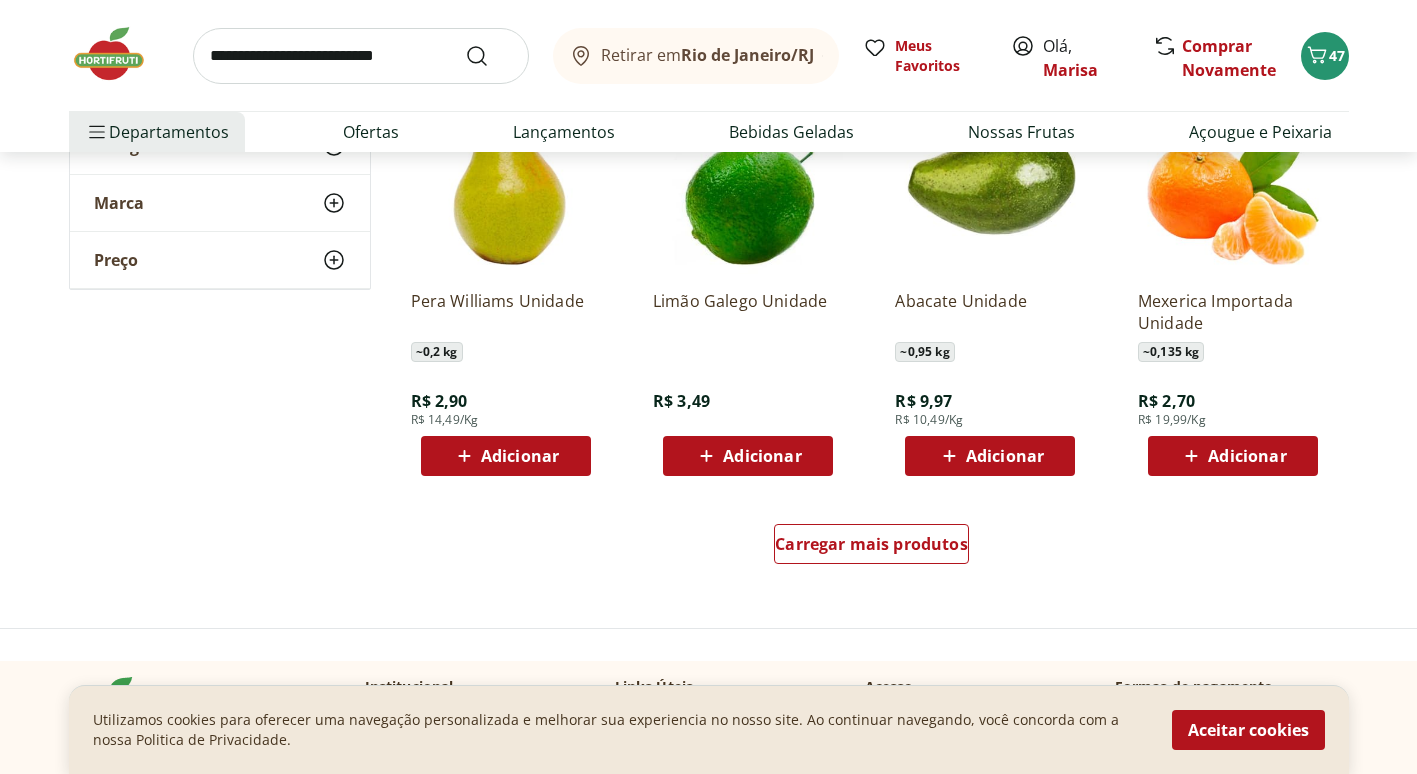 scroll, scrollTop: 3900, scrollLeft: 0, axis: vertical 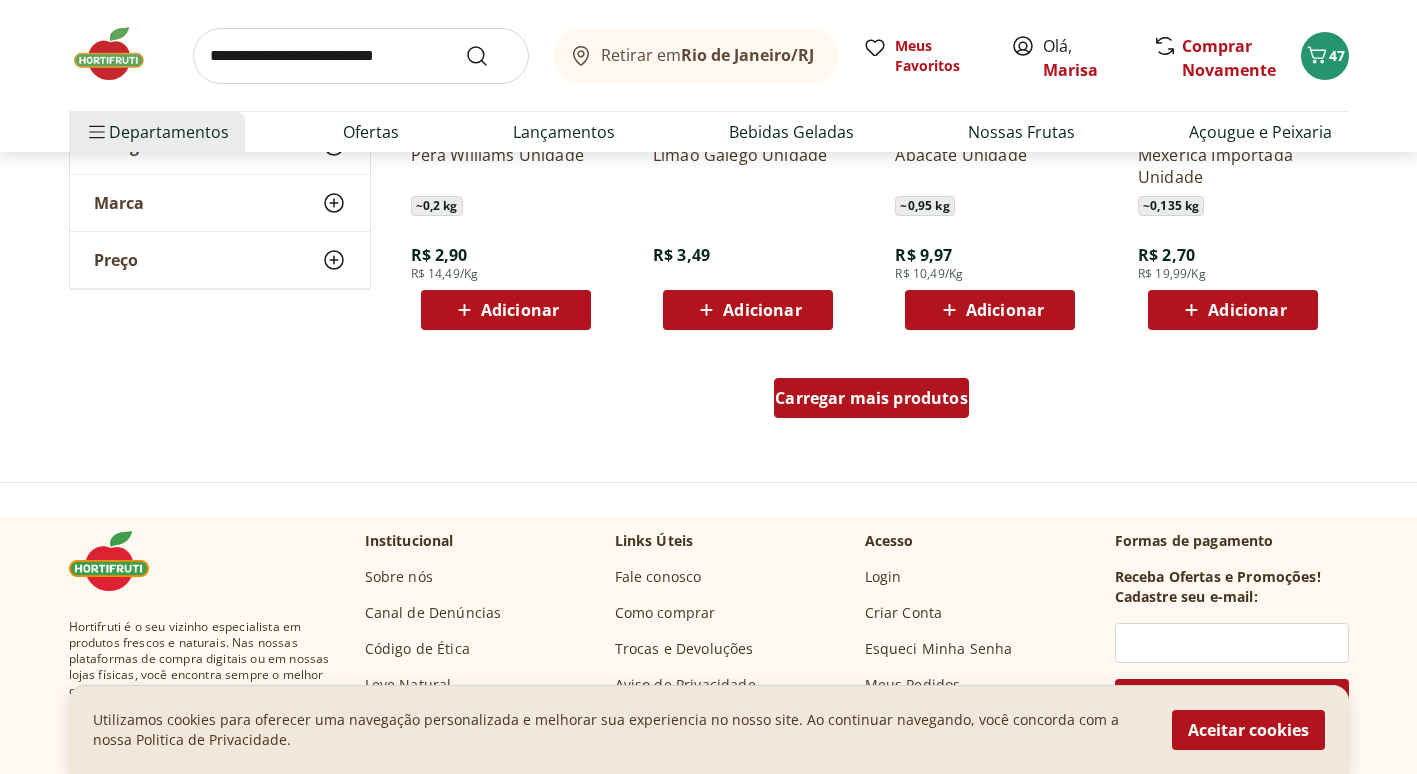click on "Carregar mais produtos" at bounding box center (871, 398) 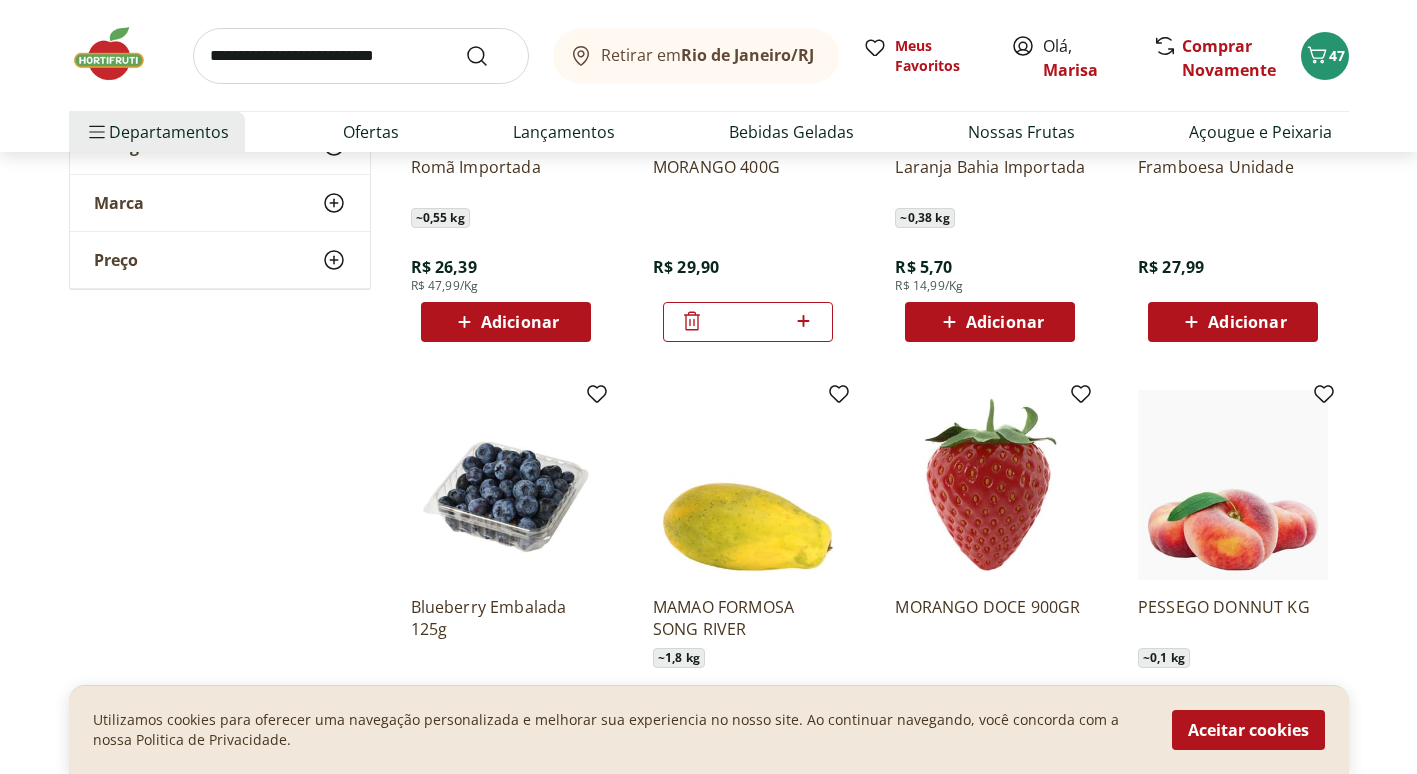 scroll, scrollTop: 4300, scrollLeft: 0, axis: vertical 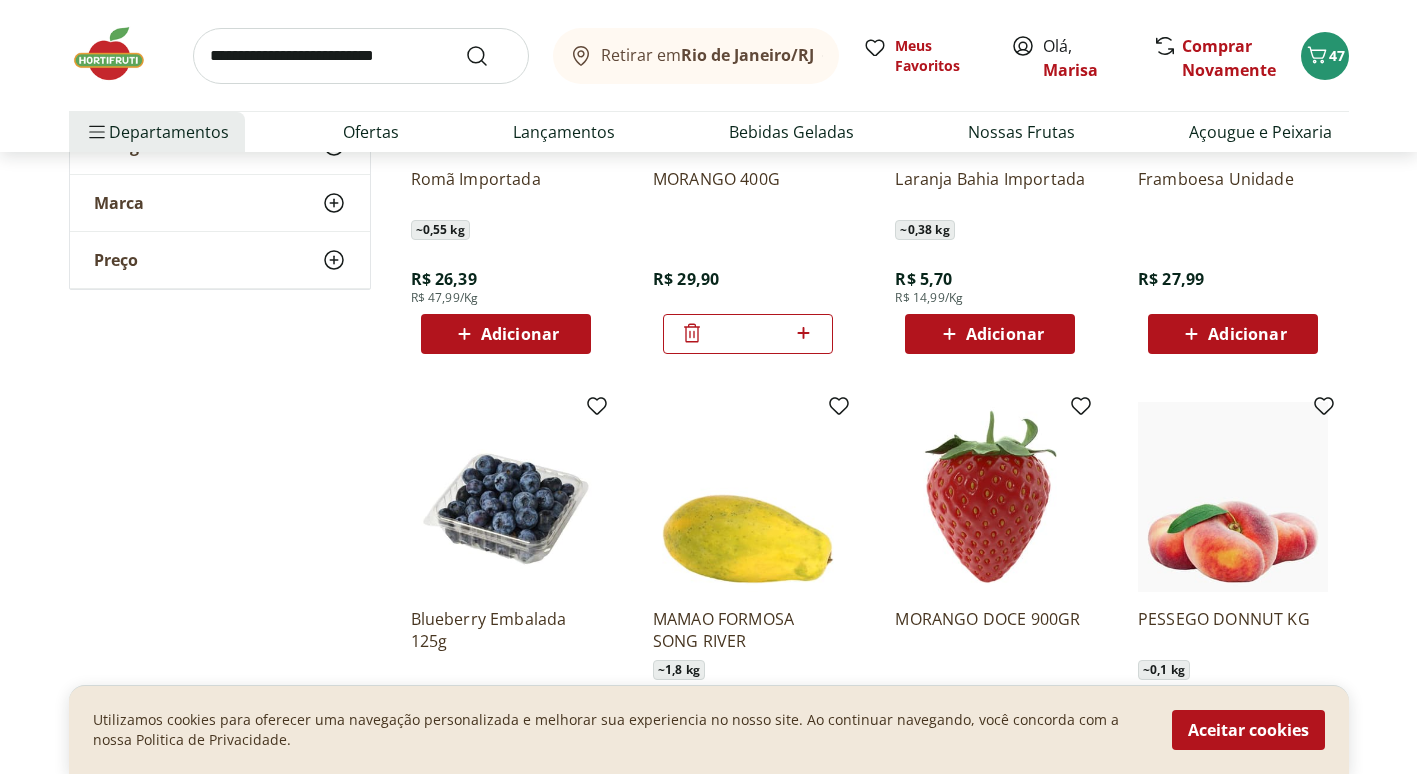 click 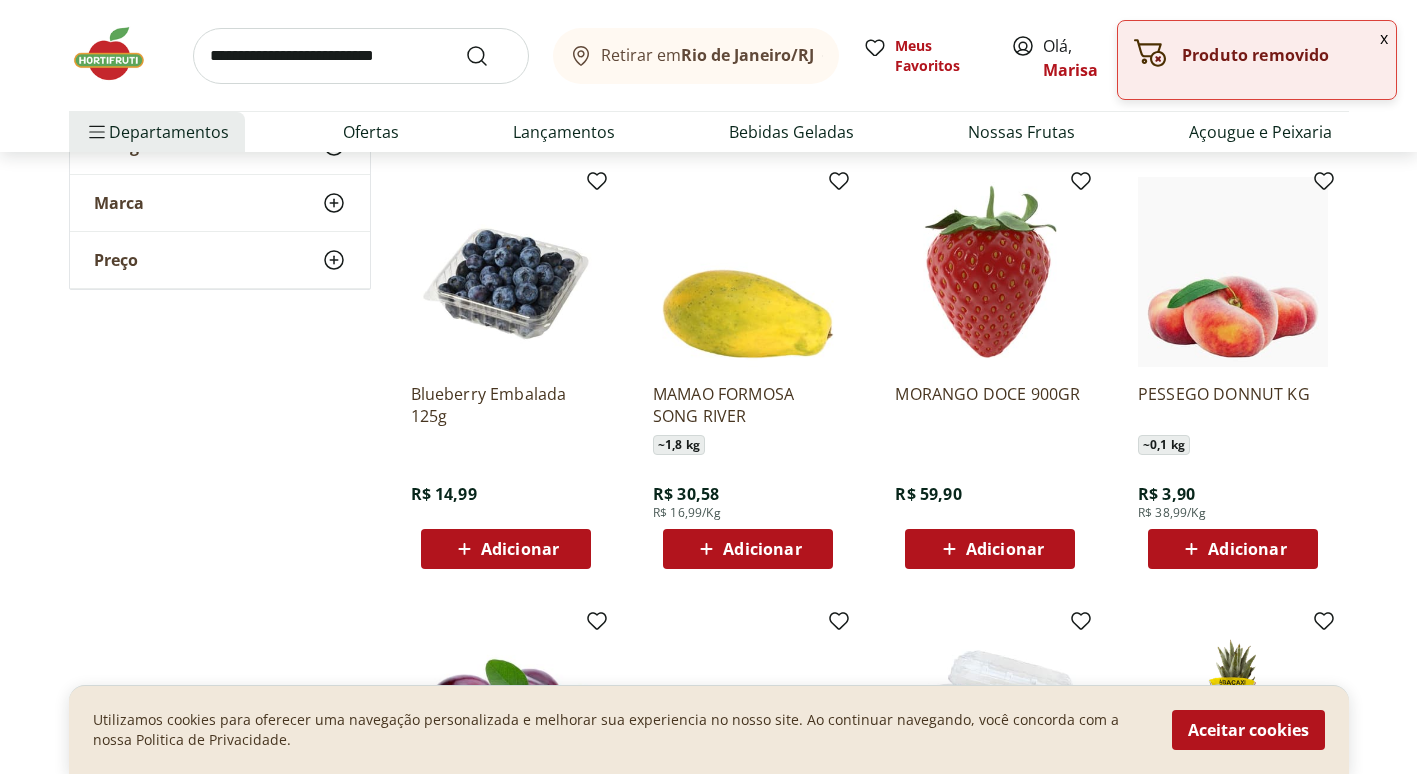 scroll, scrollTop: 4700, scrollLeft: 0, axis: vertical 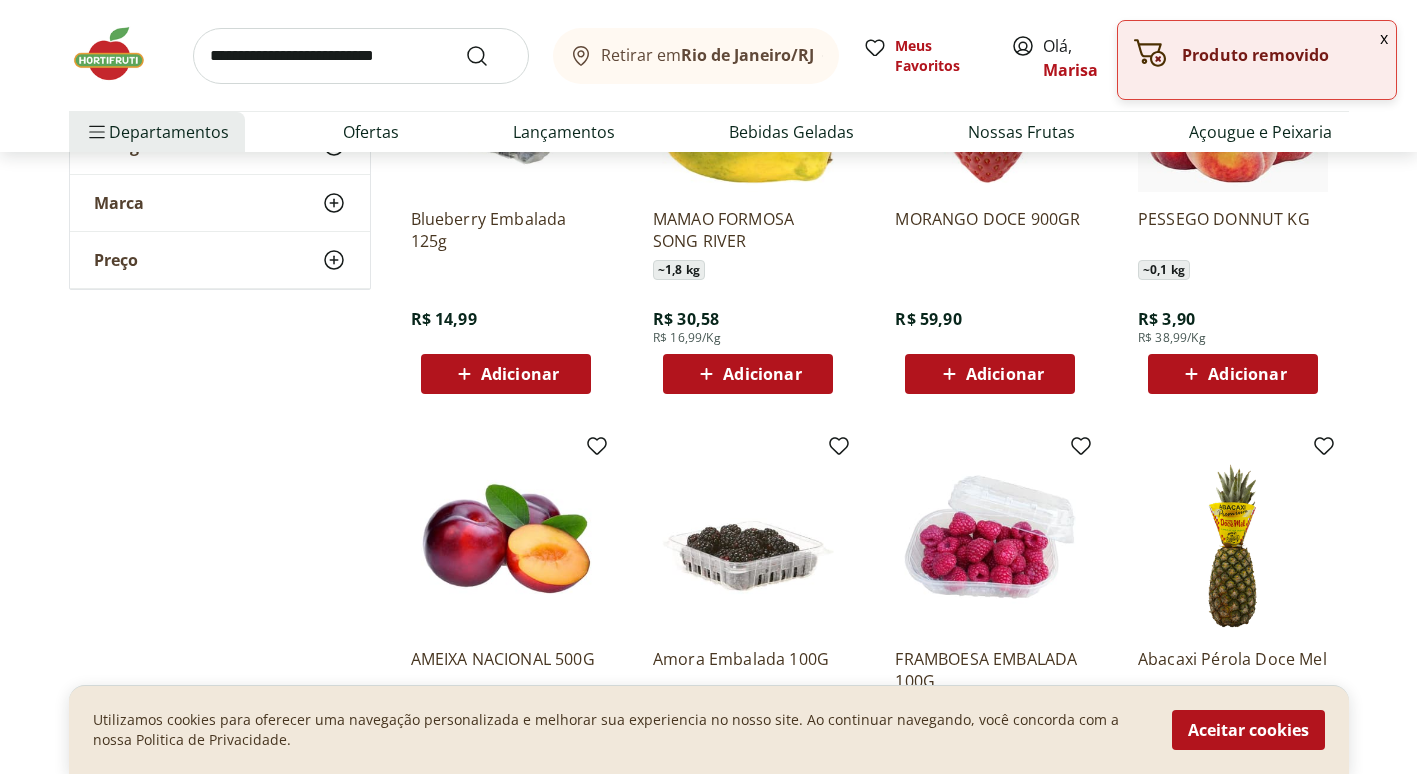 click on "Adicionar" at bounding box center (1005, 374) 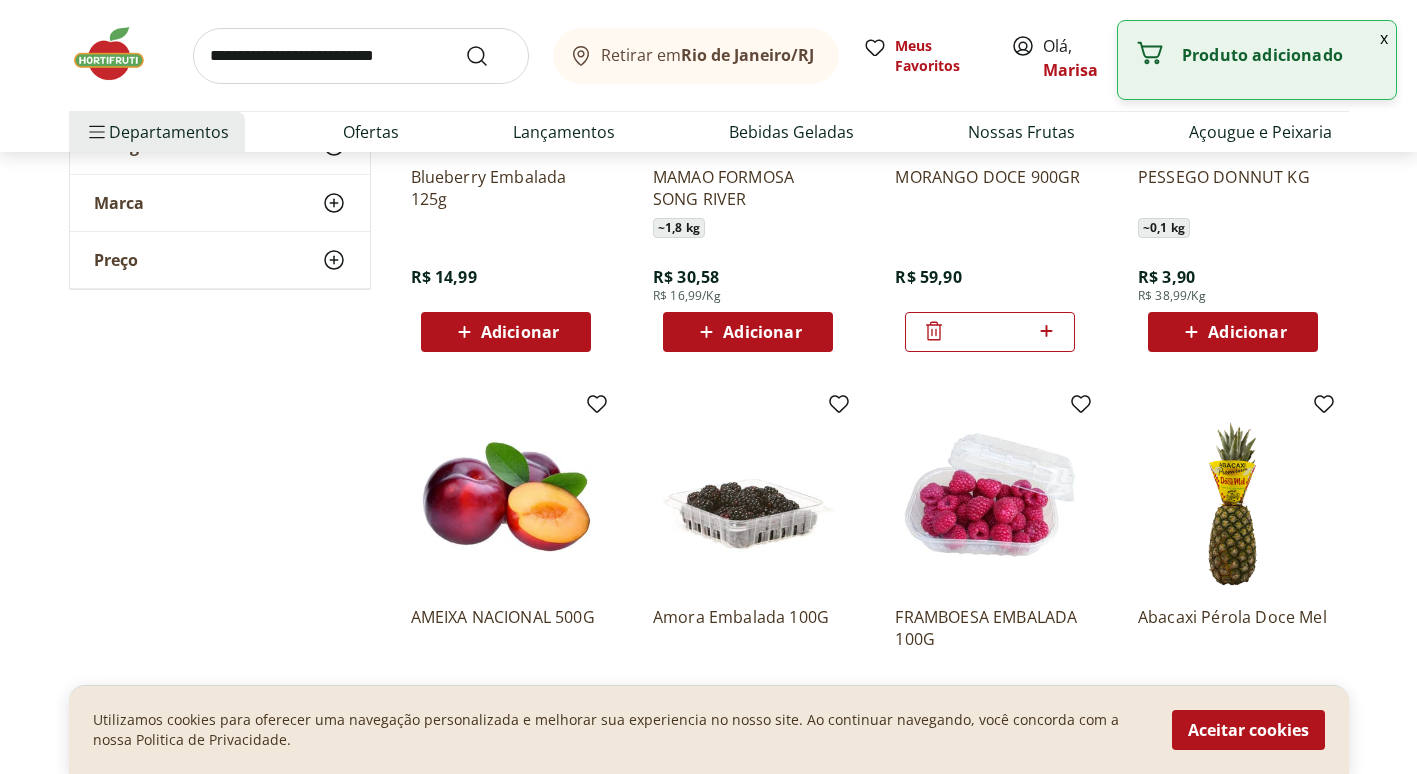 scroll, scrollTop: 4900, scrollLeft: 0, axis: vertical 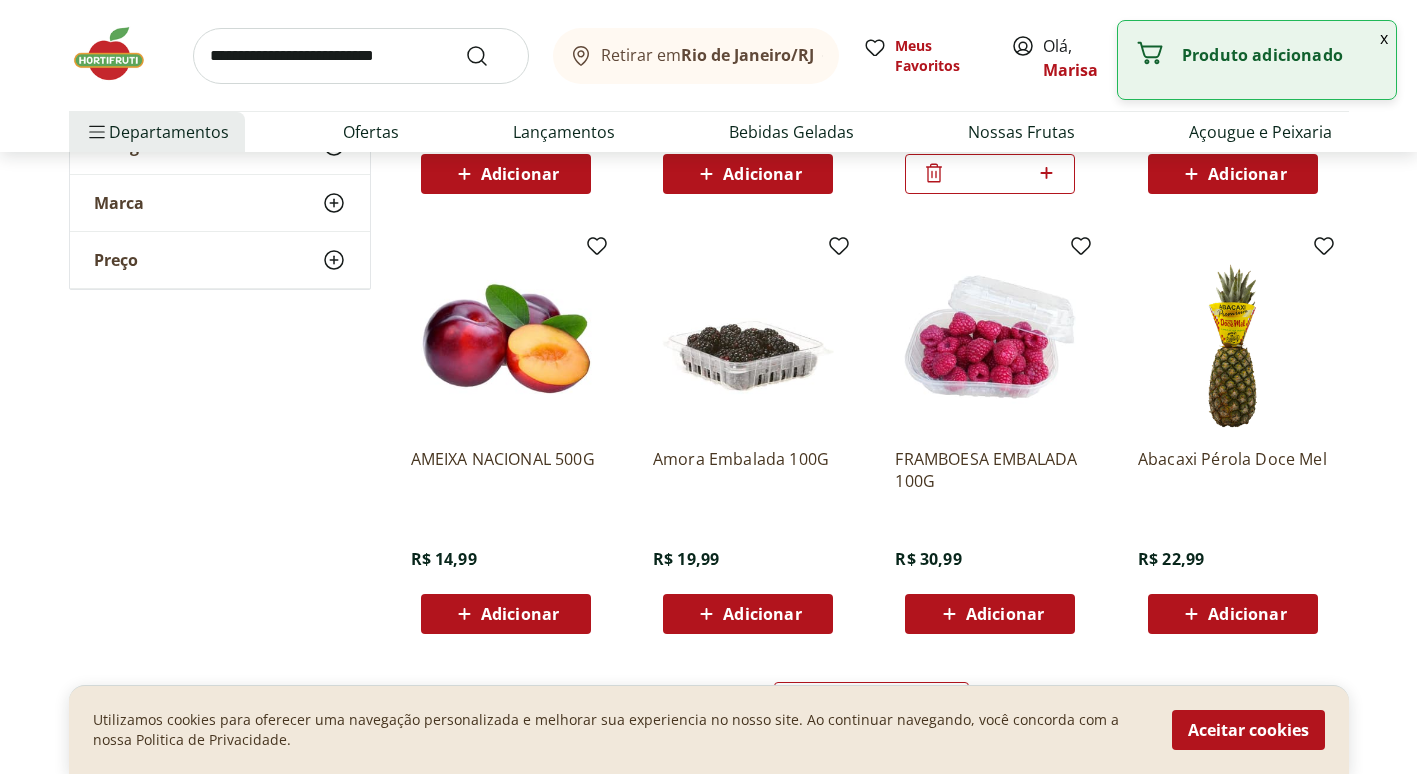click on "Adicionar" at bounding box center [506, 614] 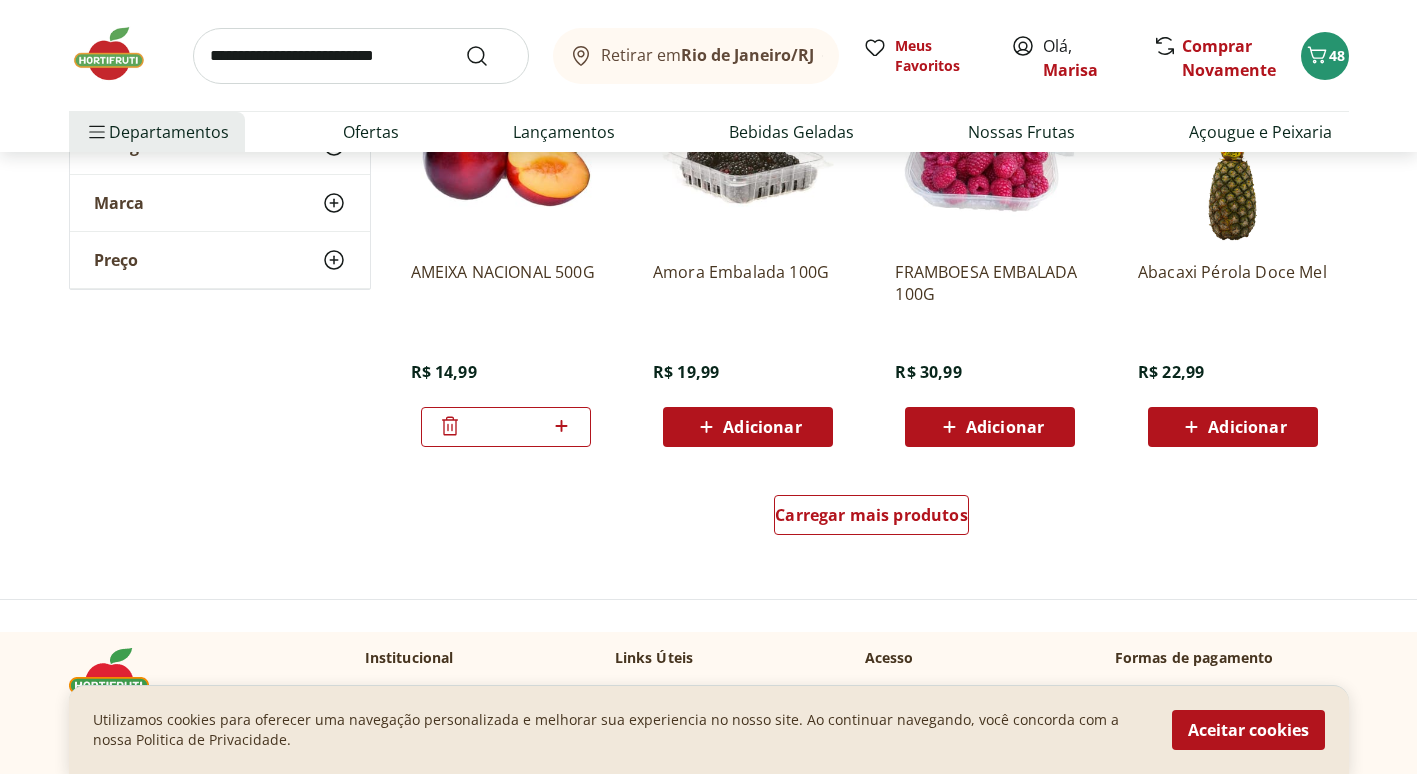 scroll, scrollTop: 5100, scrollLeft: 0, axis: vertical 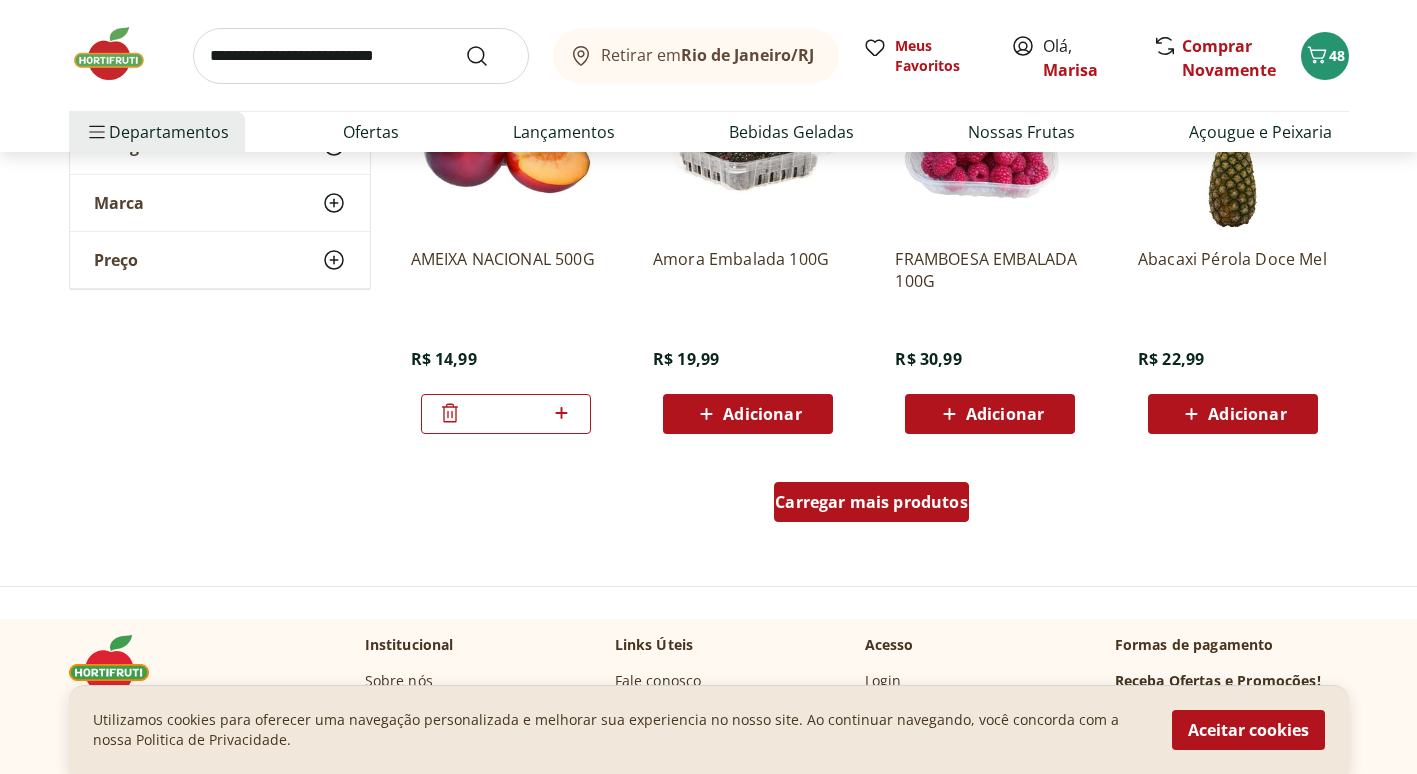 click on "Carregar mais produtos" at bounding box center (871, 502) 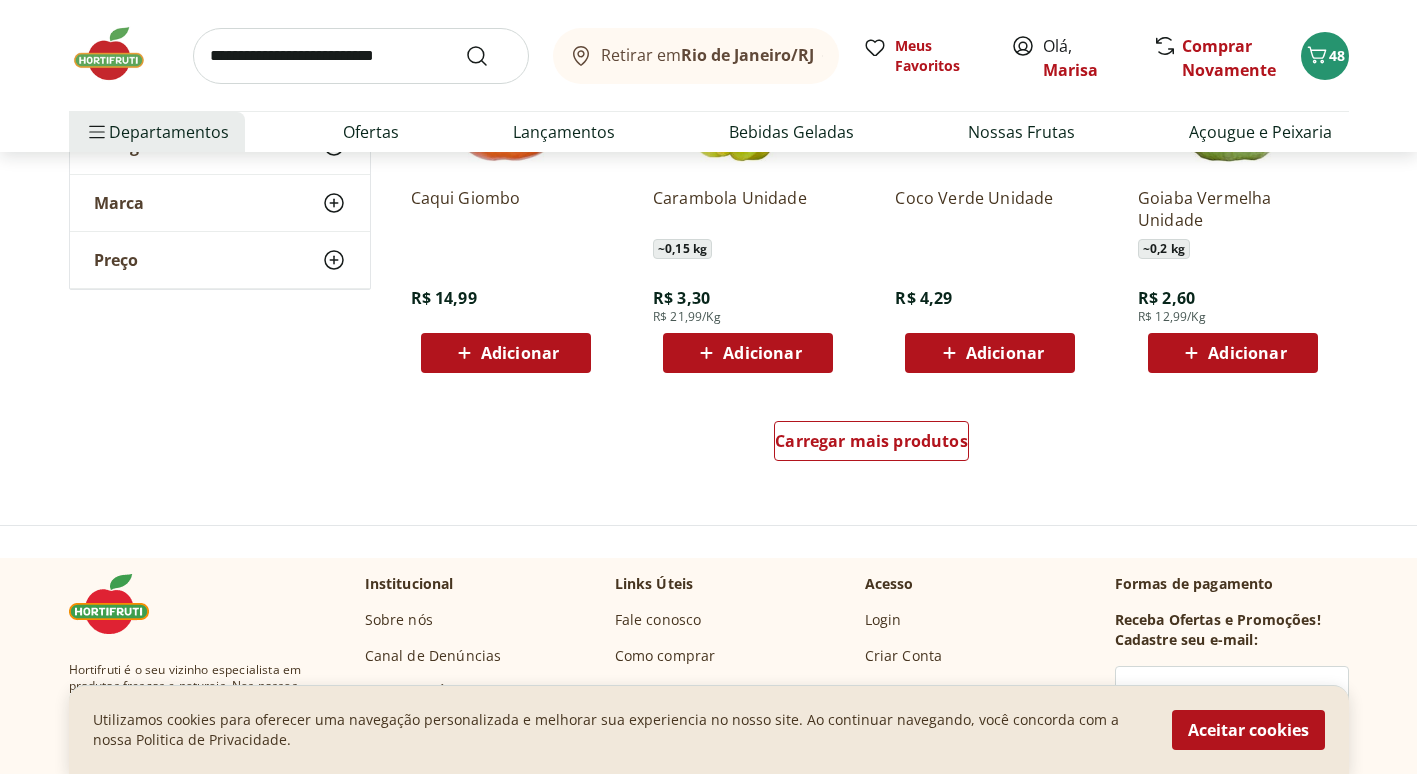 scroll, scrollTop: 6500, scrollLeft: 0, axis: vertical 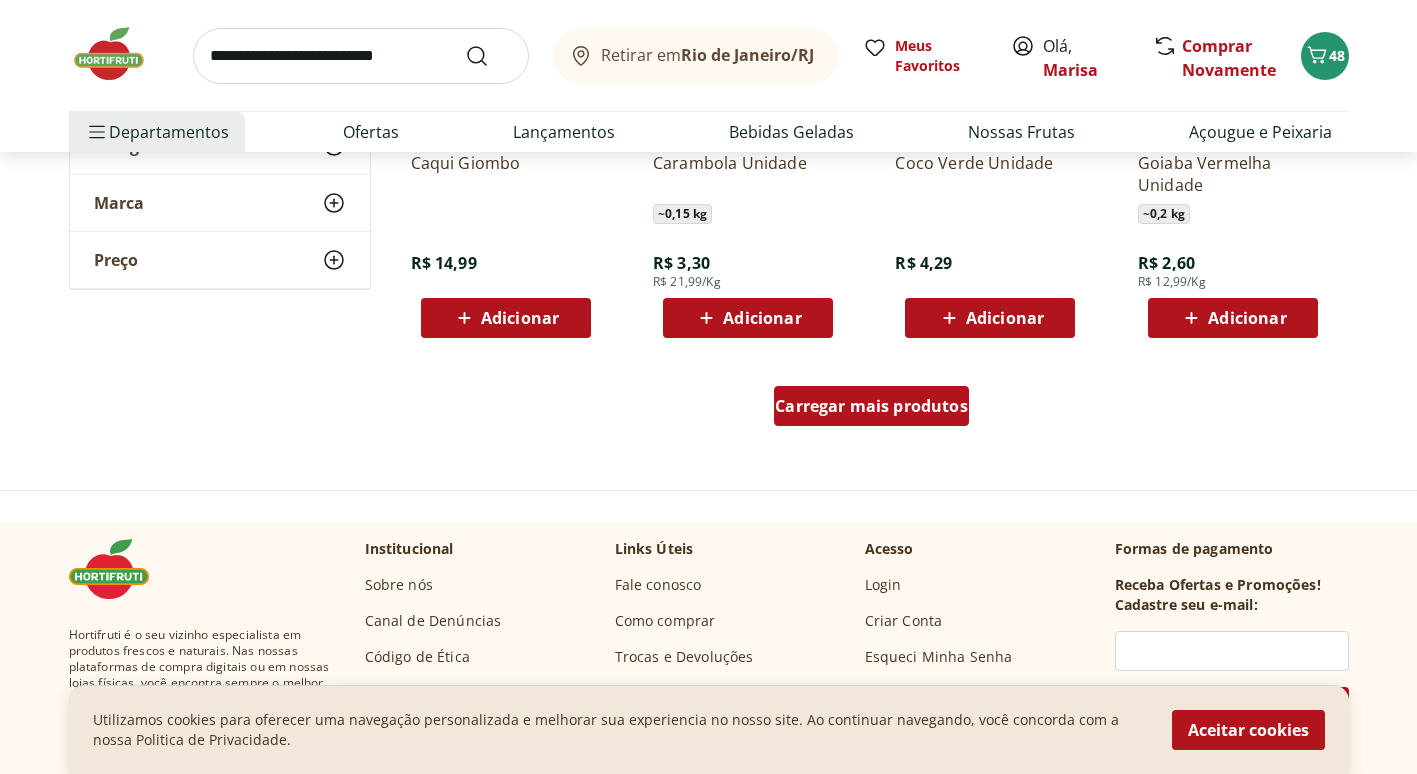 click on "Carregar mais produtos" at bounding box center [871, 406] 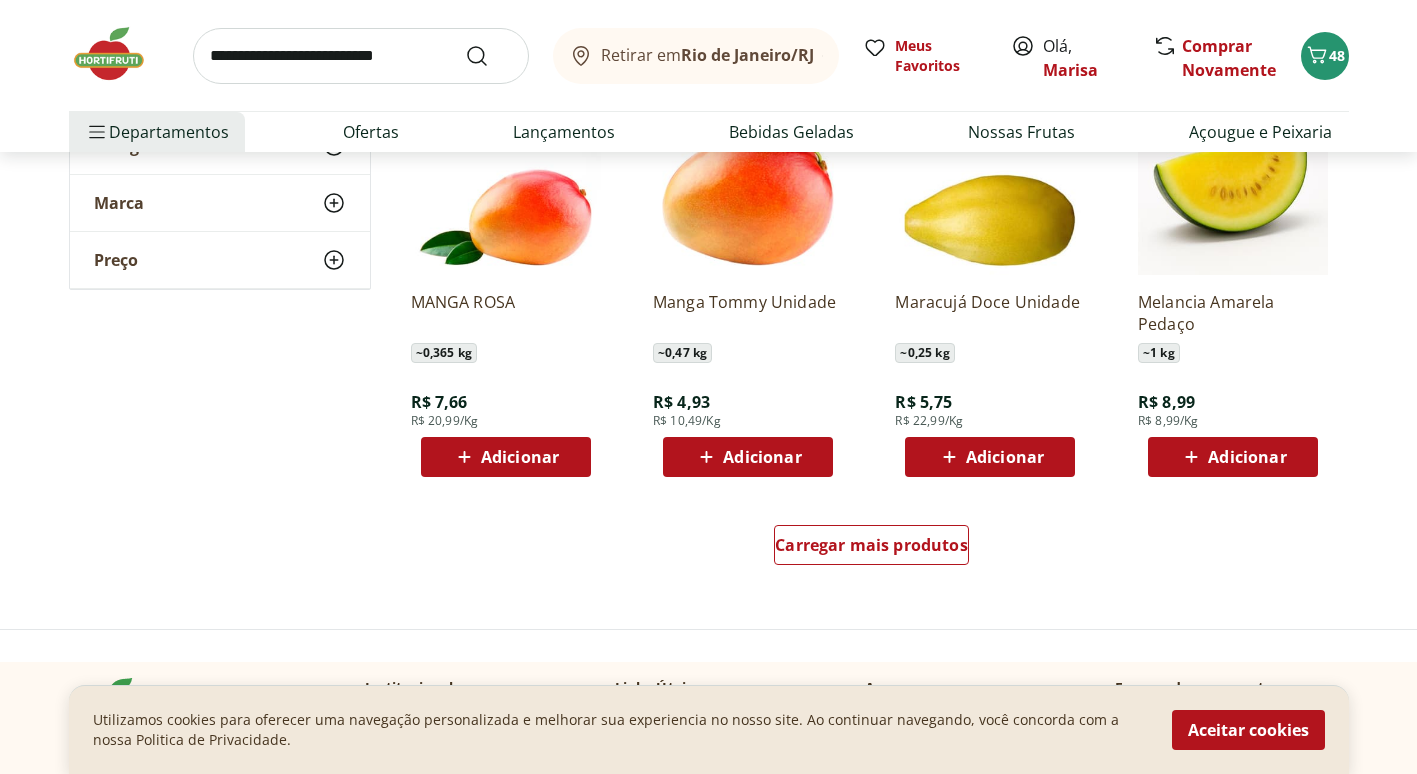 scroll, scrollTop: 7700, scrollLeft: 0, axis: vertical 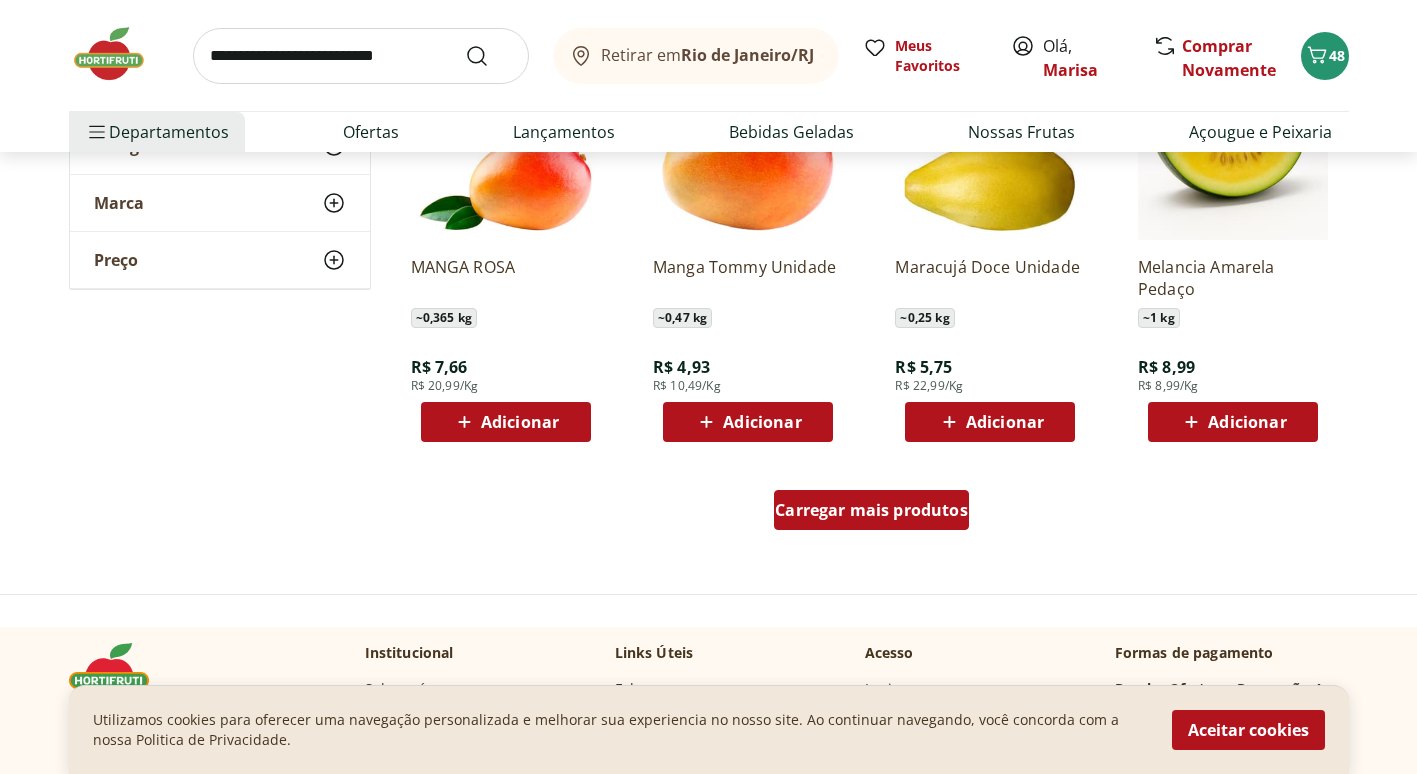 click on "Carregar mais produtos" at bounding box center (871, 510) 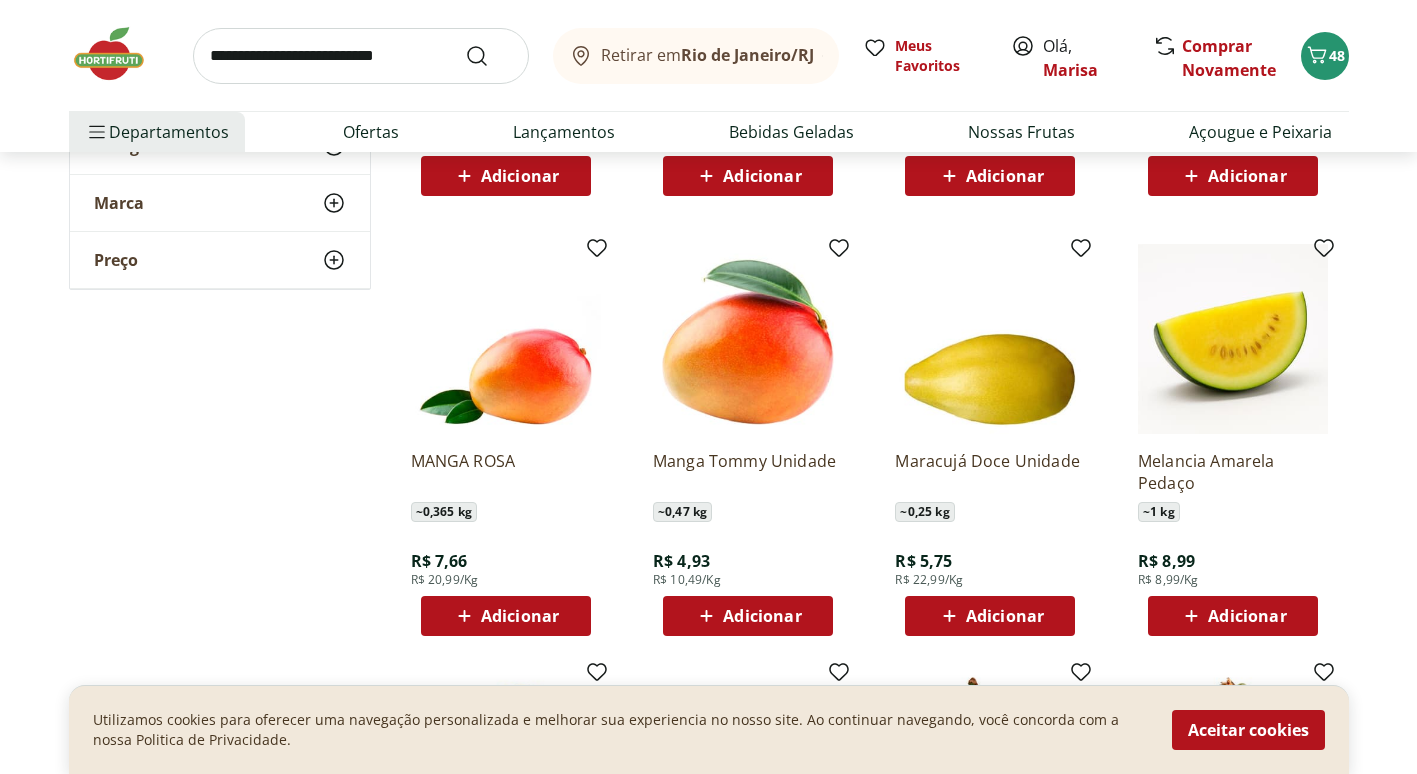 scroll, scrollTop: 7500, scrollLeft: 0, axis: vertical 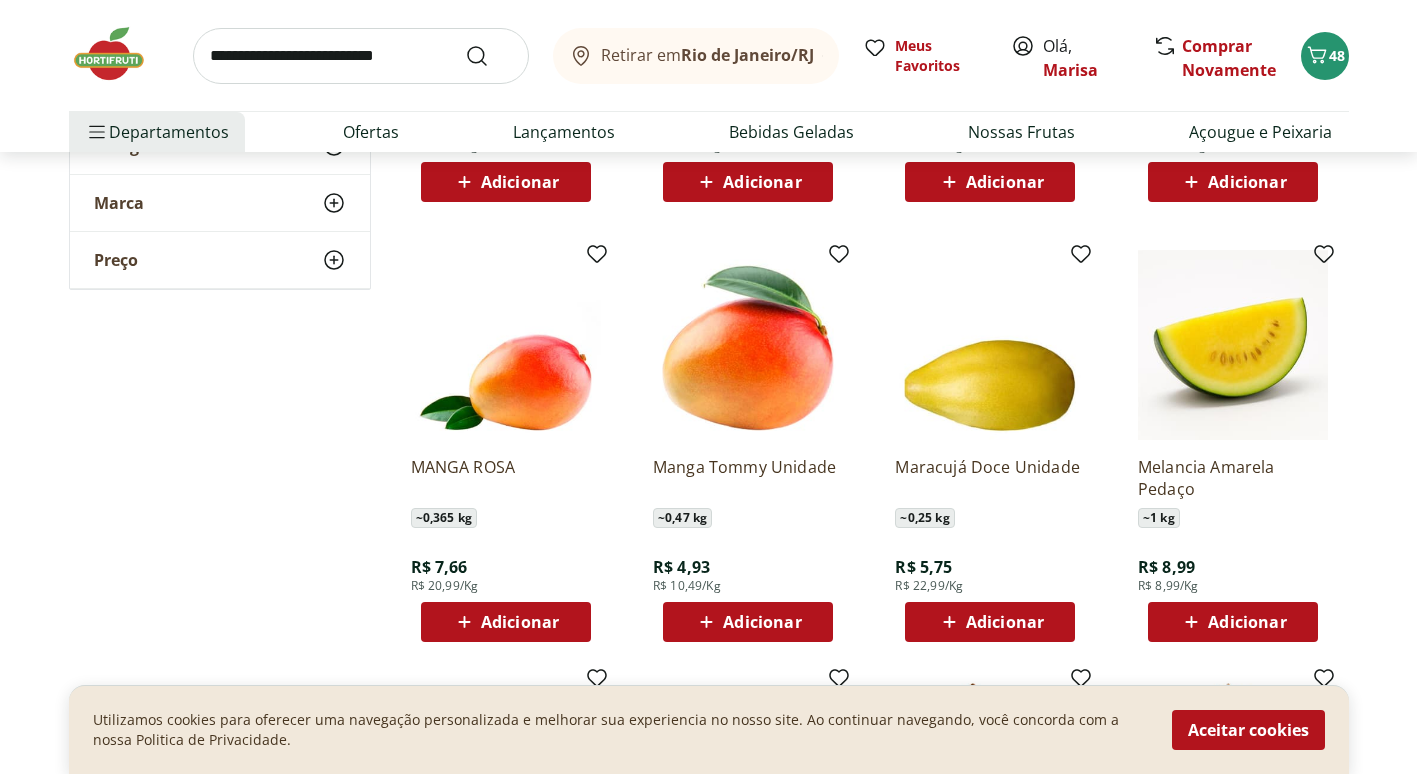 click on "Adicionar" at bounding box center [1247, 622] 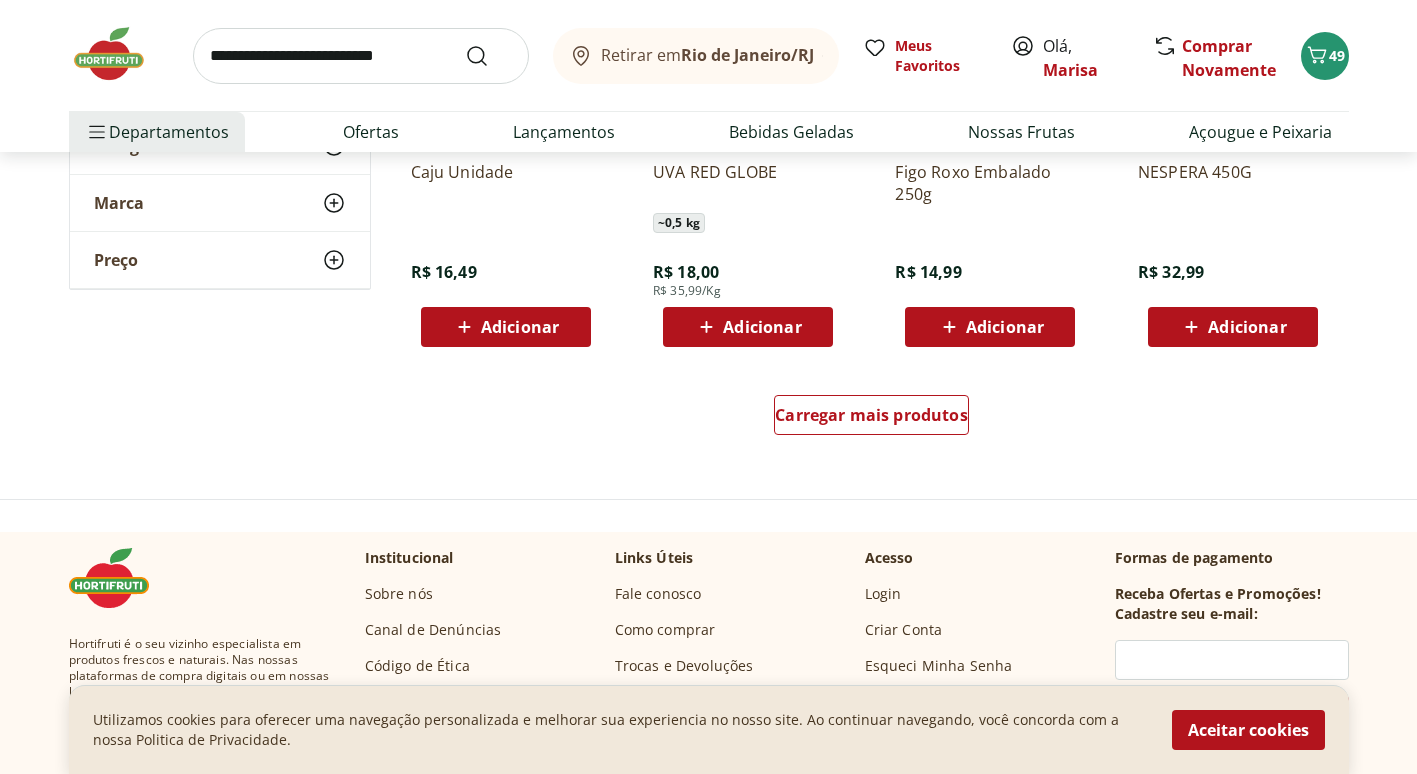 scroll, scrollTop: 9100, scrollLeft: 0, axis: vertical 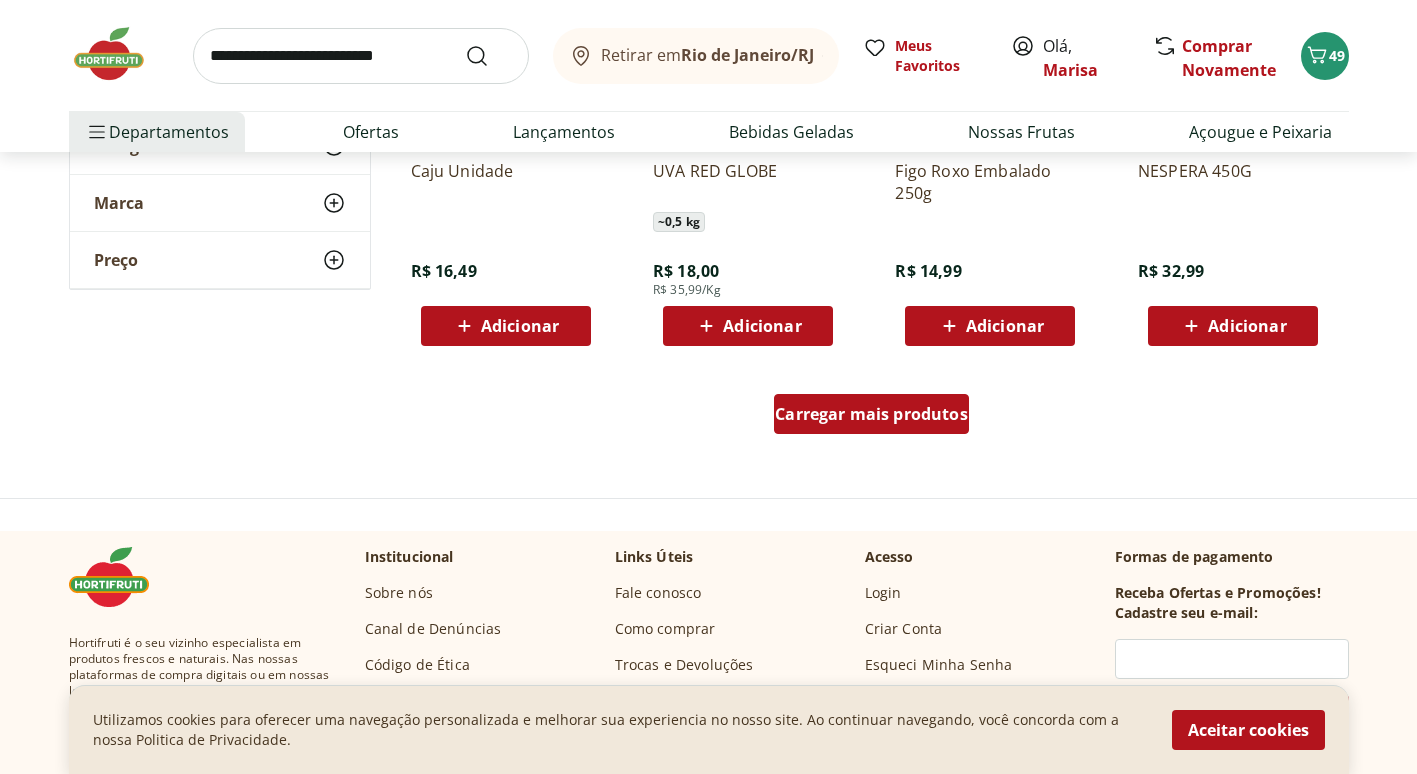 click on "Carregar mais produtos" at bounding box center (871, 414) 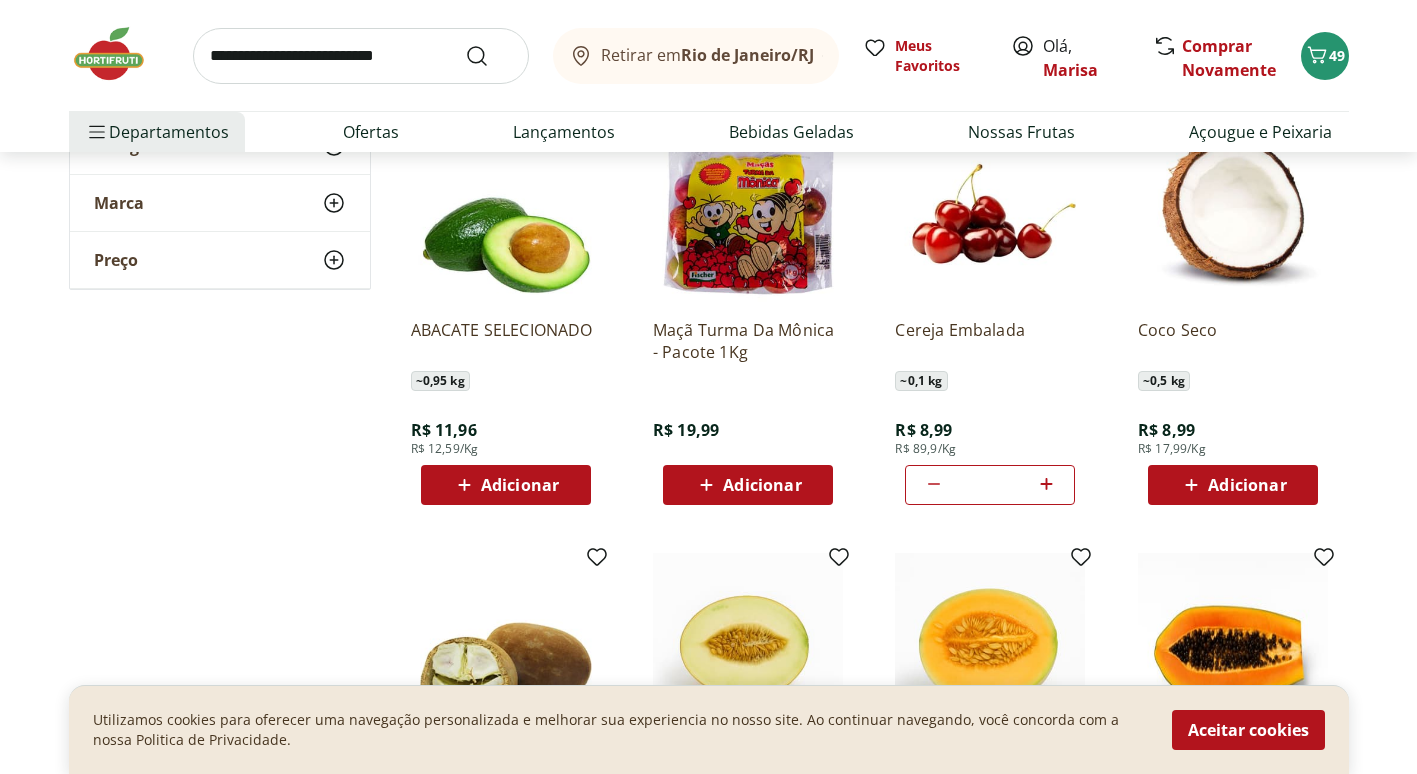 scroll, scrollTop: 9400, scrollLeft: 0, axis: vertical 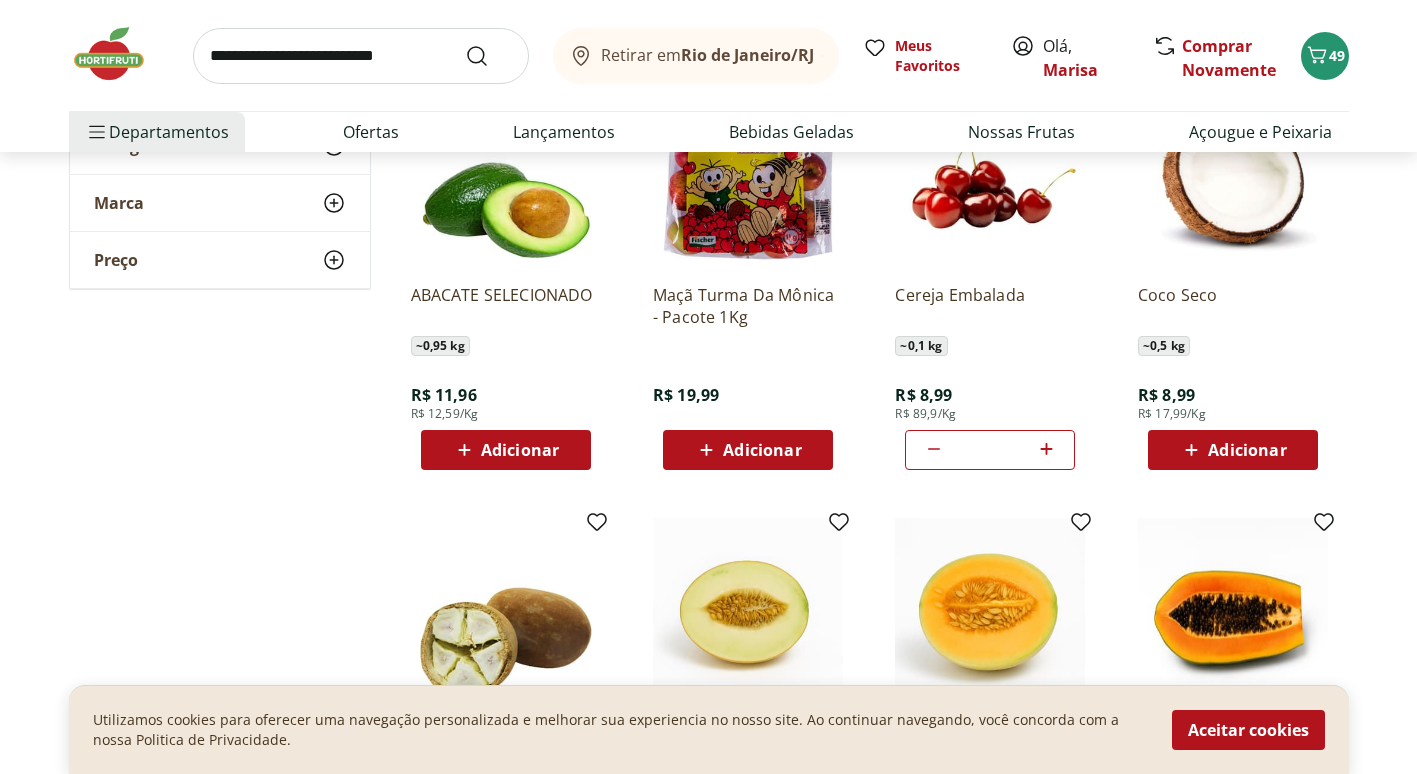 click 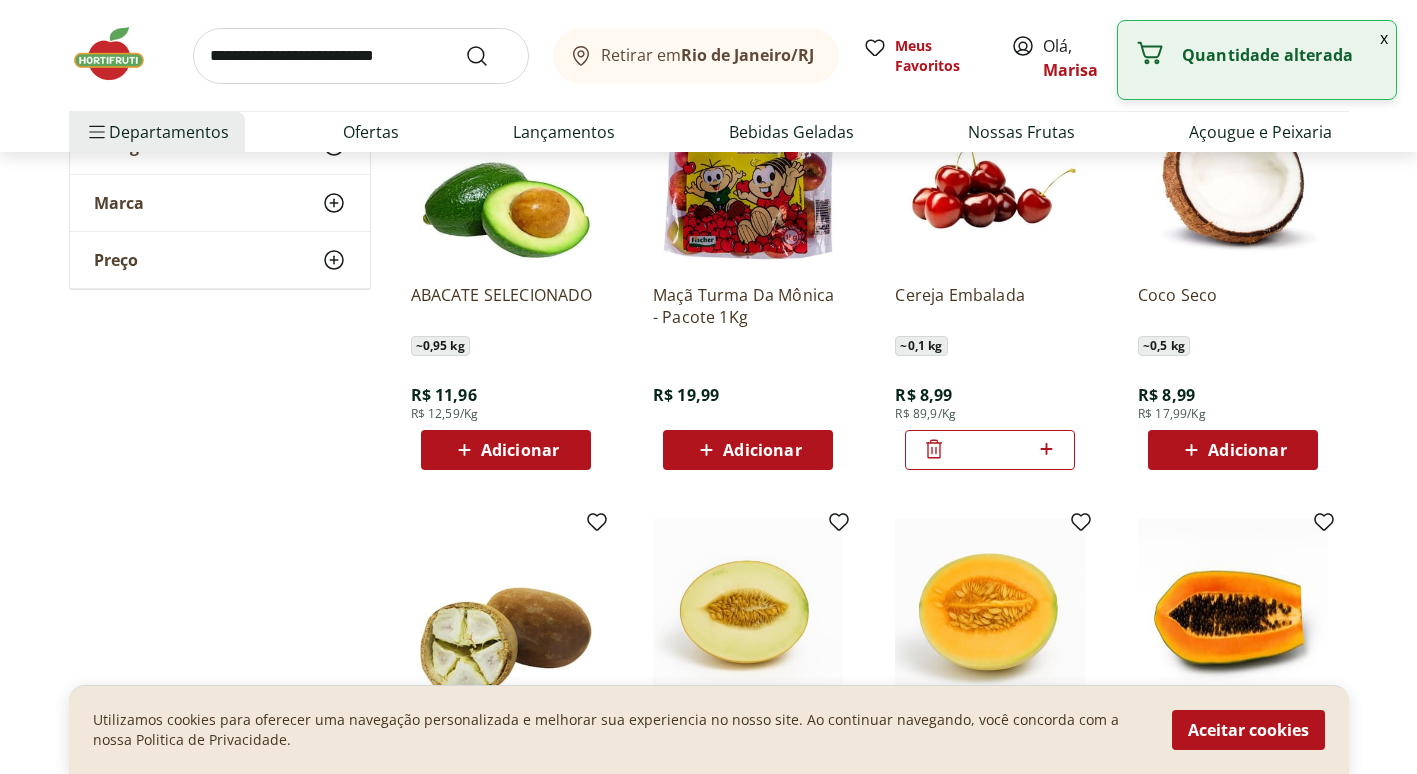 click 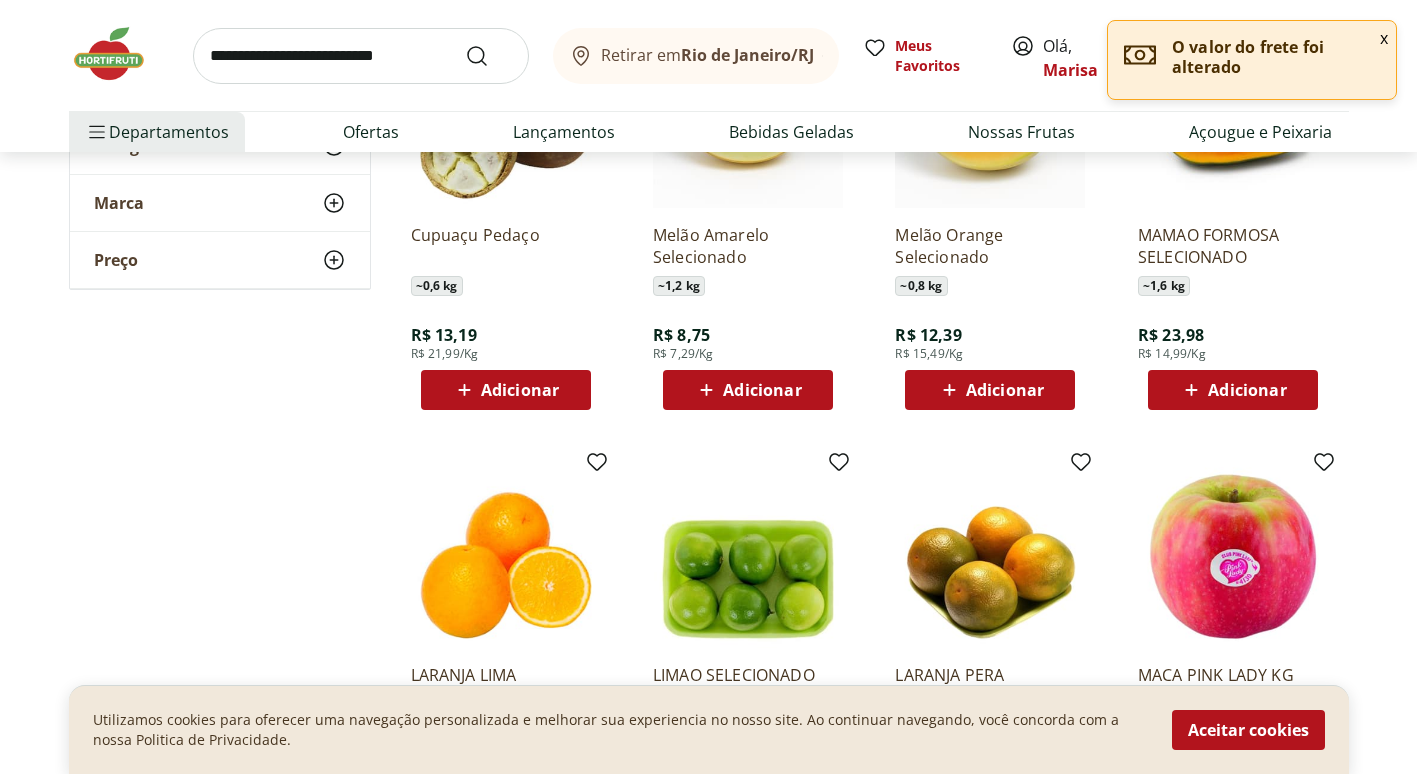 scroll, scrollTop: 10200, scrollLeft: 0, axis: vertical 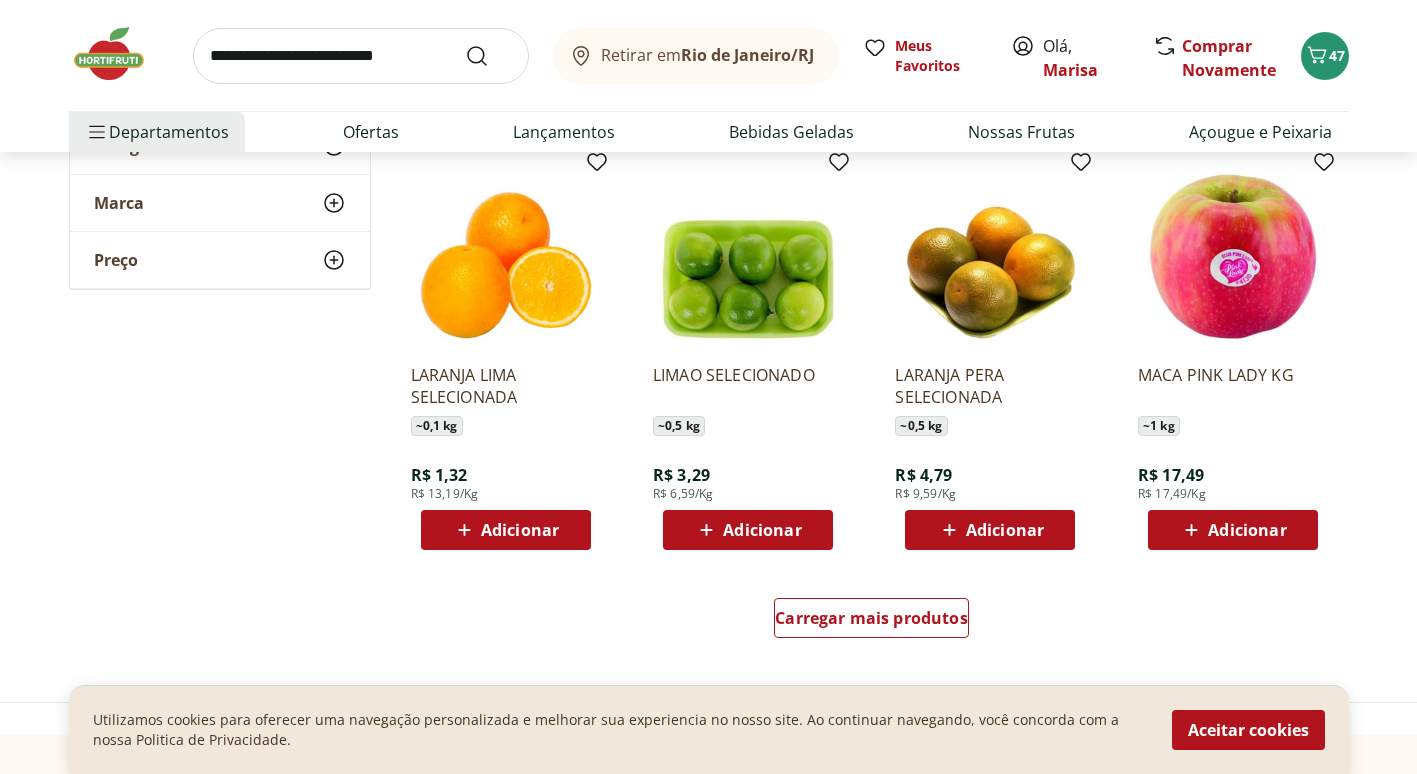 click on "Adicionar" at bounding box center [1247, 530] 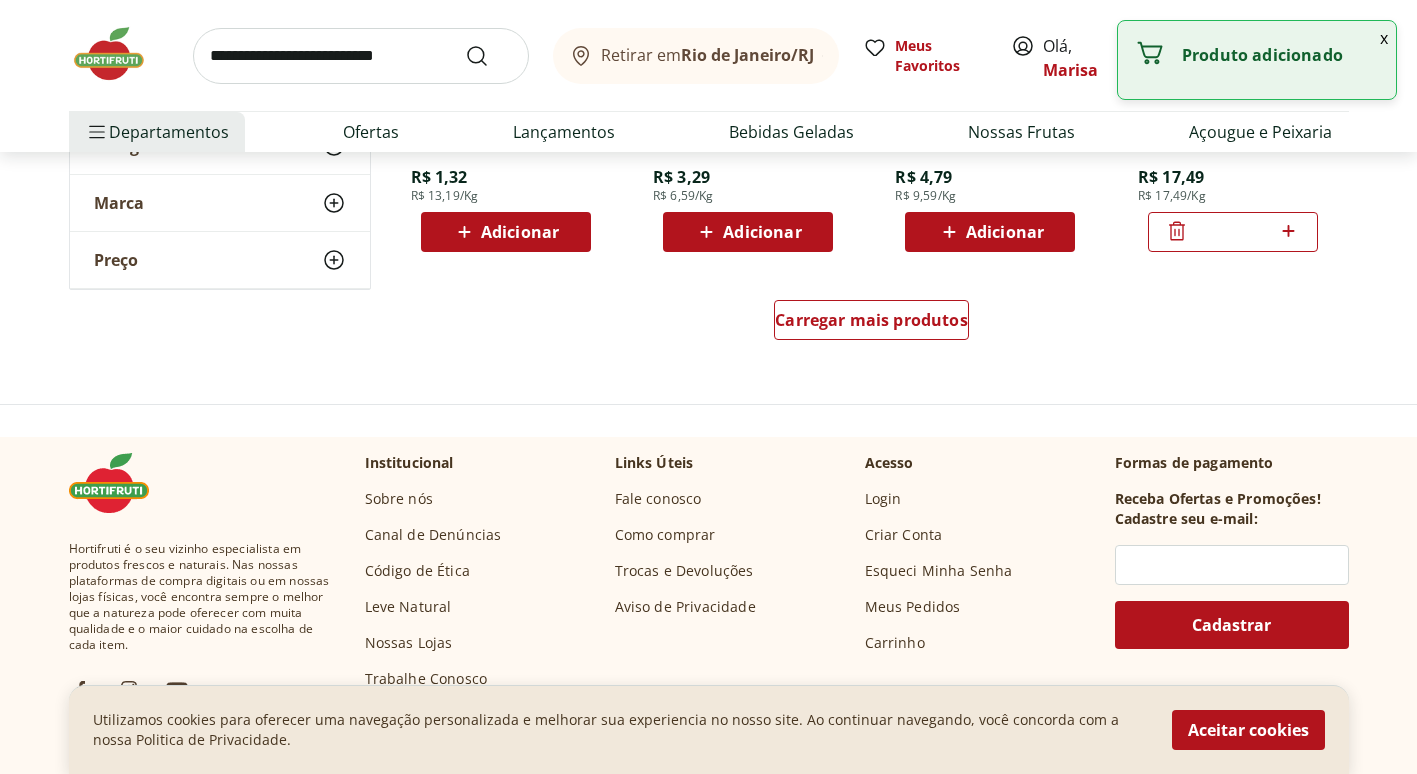 scroll, scrollTop: 10500, scrollLeft: 0, axis: vertical 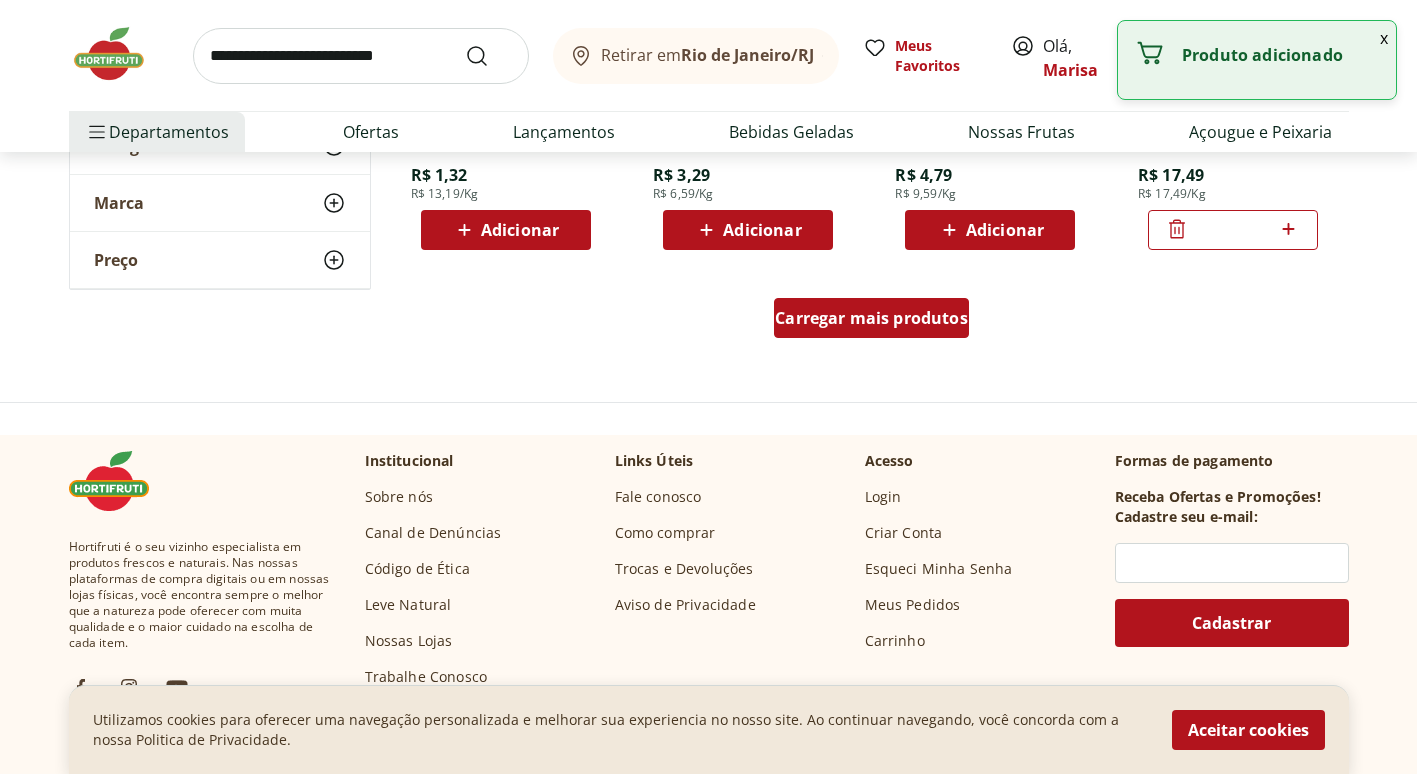 click on "Carregar mais produtos" at bounding box center [871, 318] 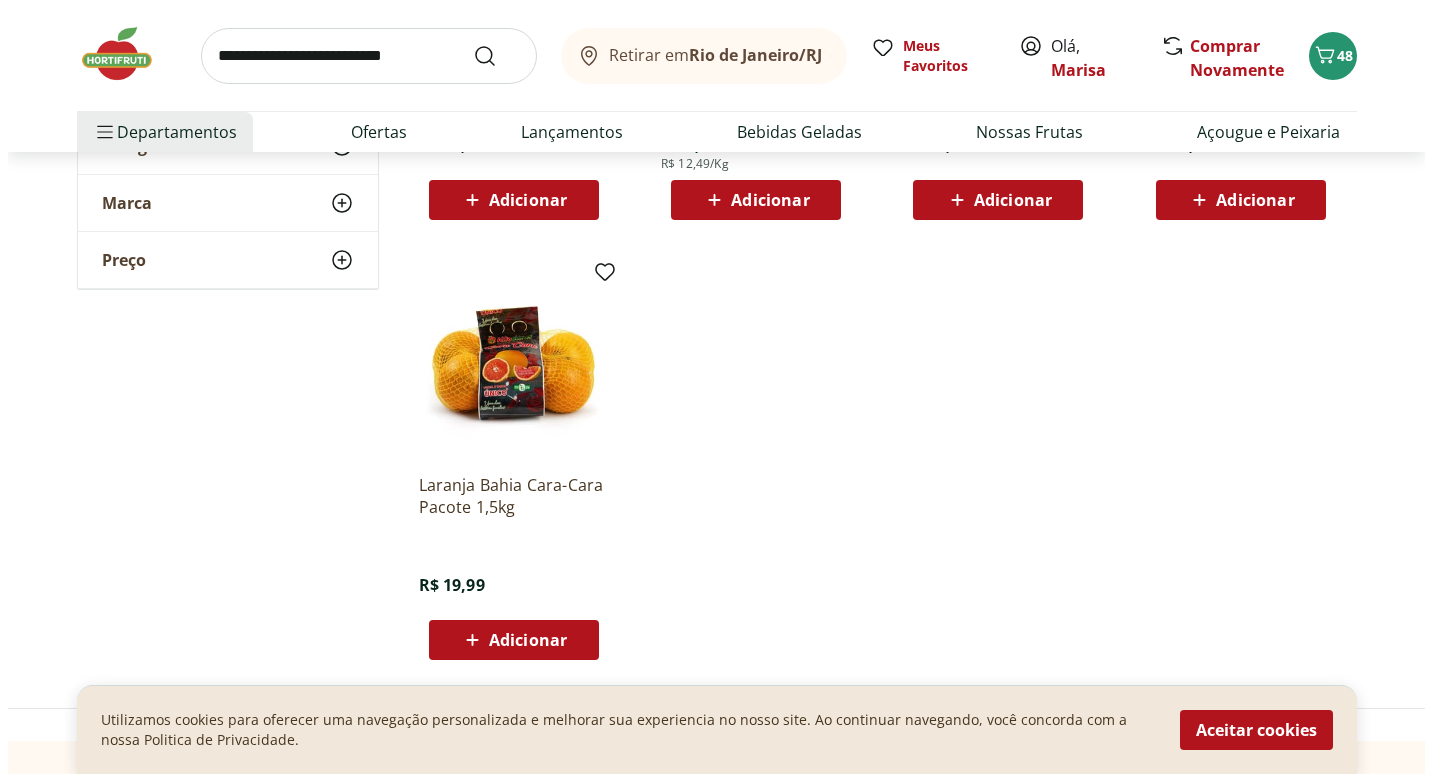 scroll, scrollTop: 11400, scrollLeft: 0, axis: vertical 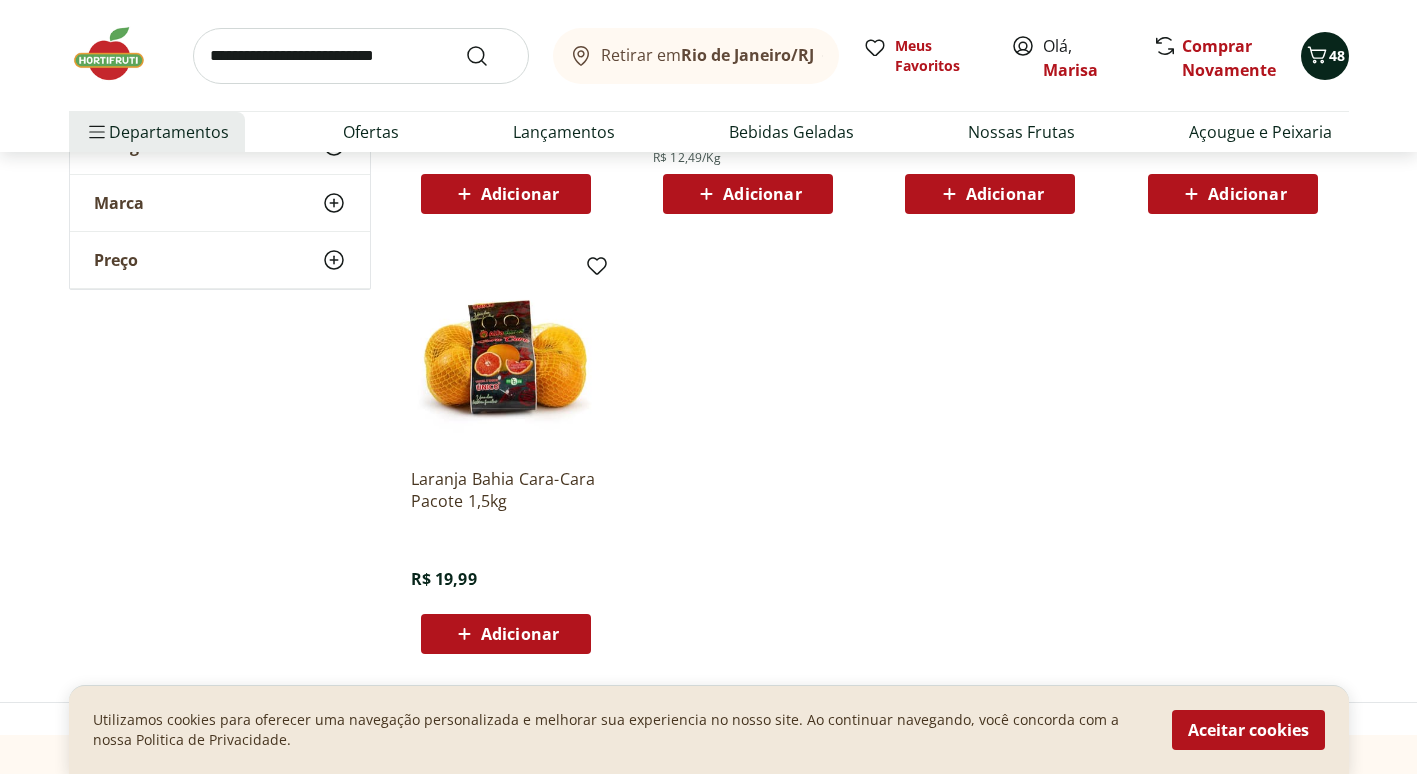 click 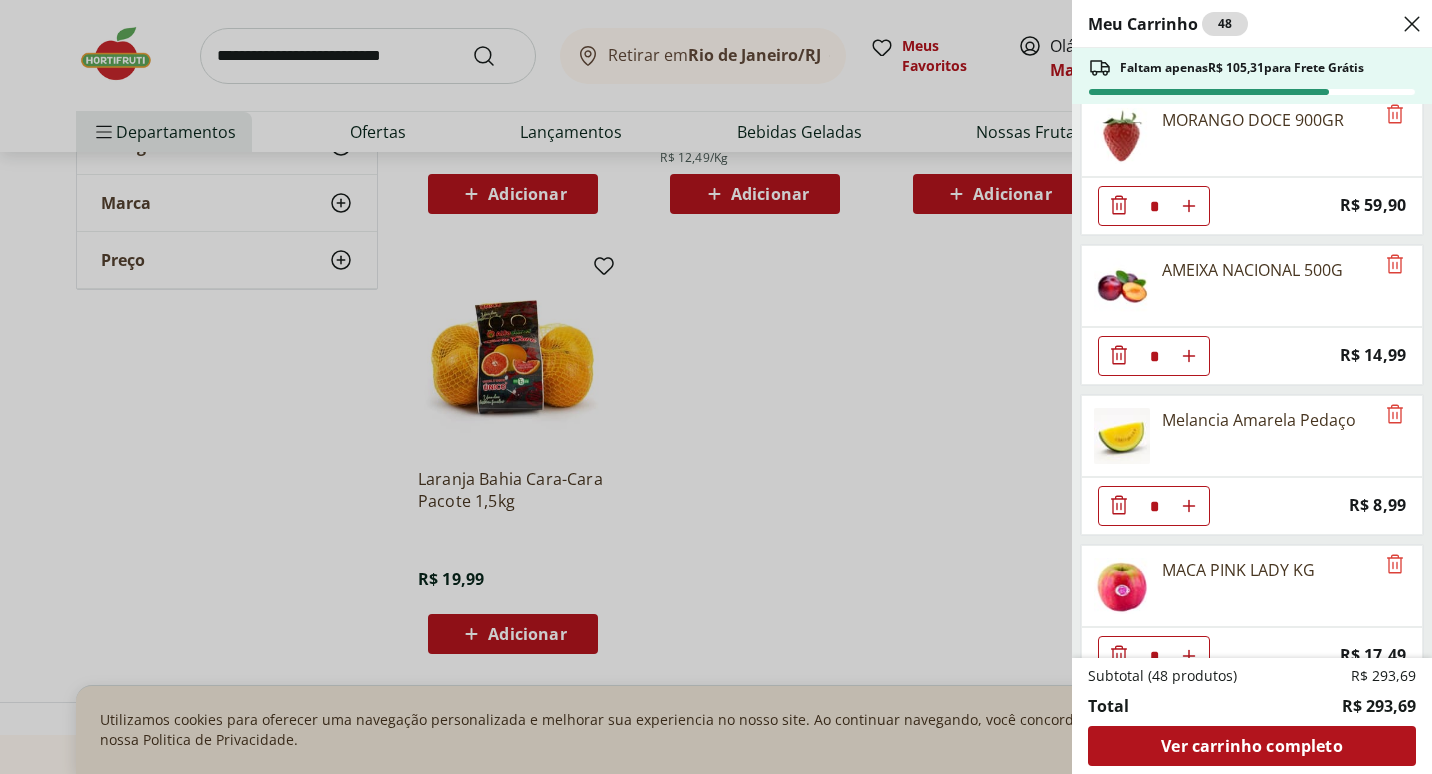 scroll, scrollTop: 2154, scrollLeft: 0, axis: vertical 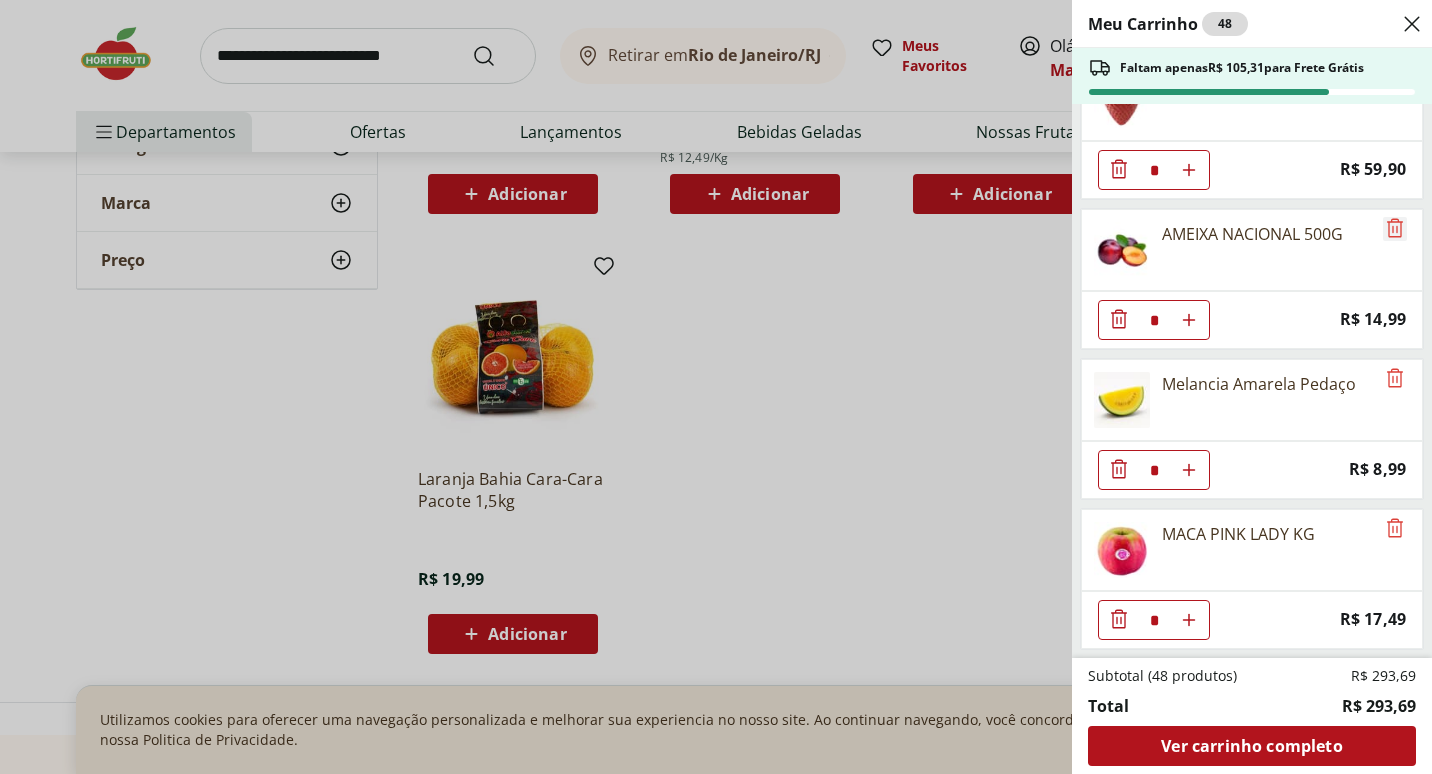 click 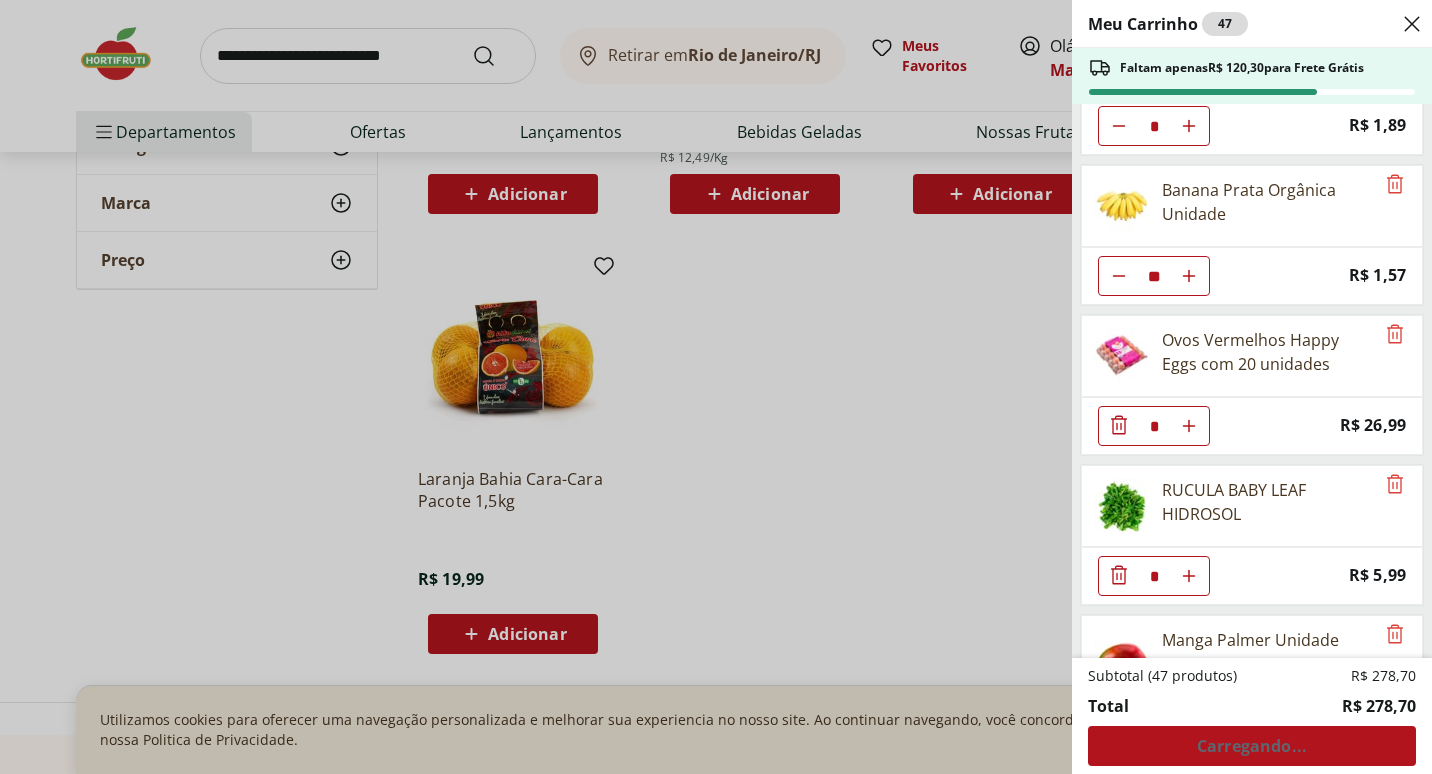 scroll, scrollTop: 1404, scrollLeft: 0, axis: vertical 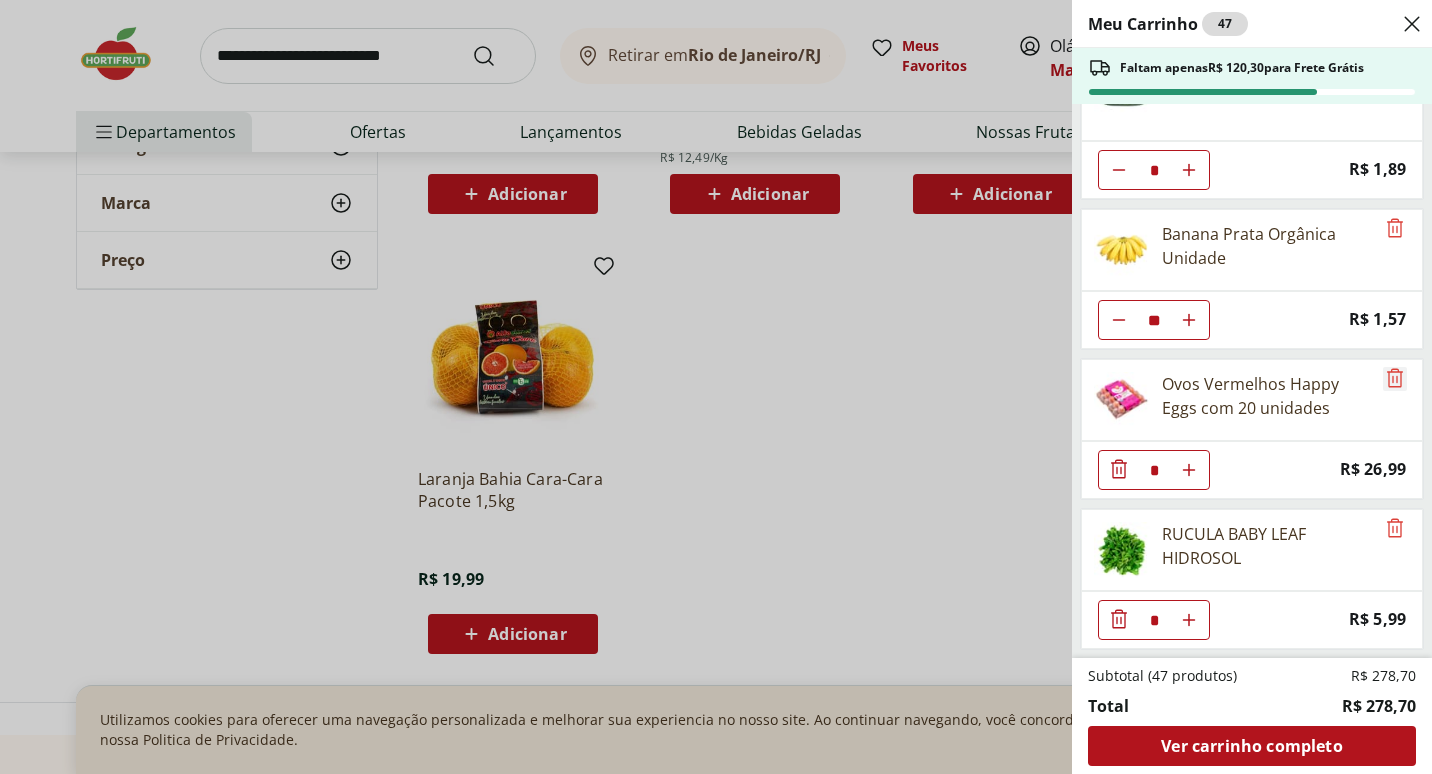 click 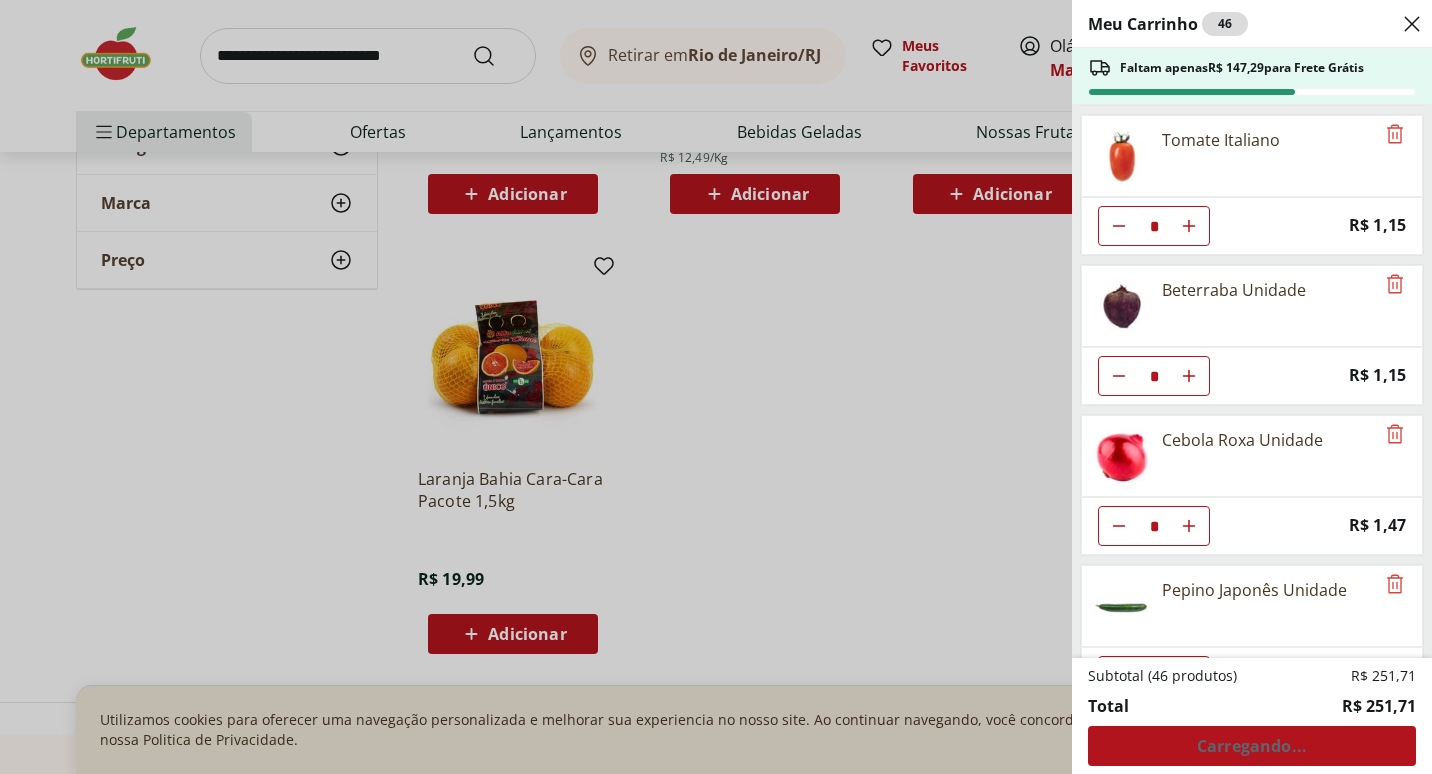 scroll, scrollTop: 804, scrollLeft: 0, axis: vertical 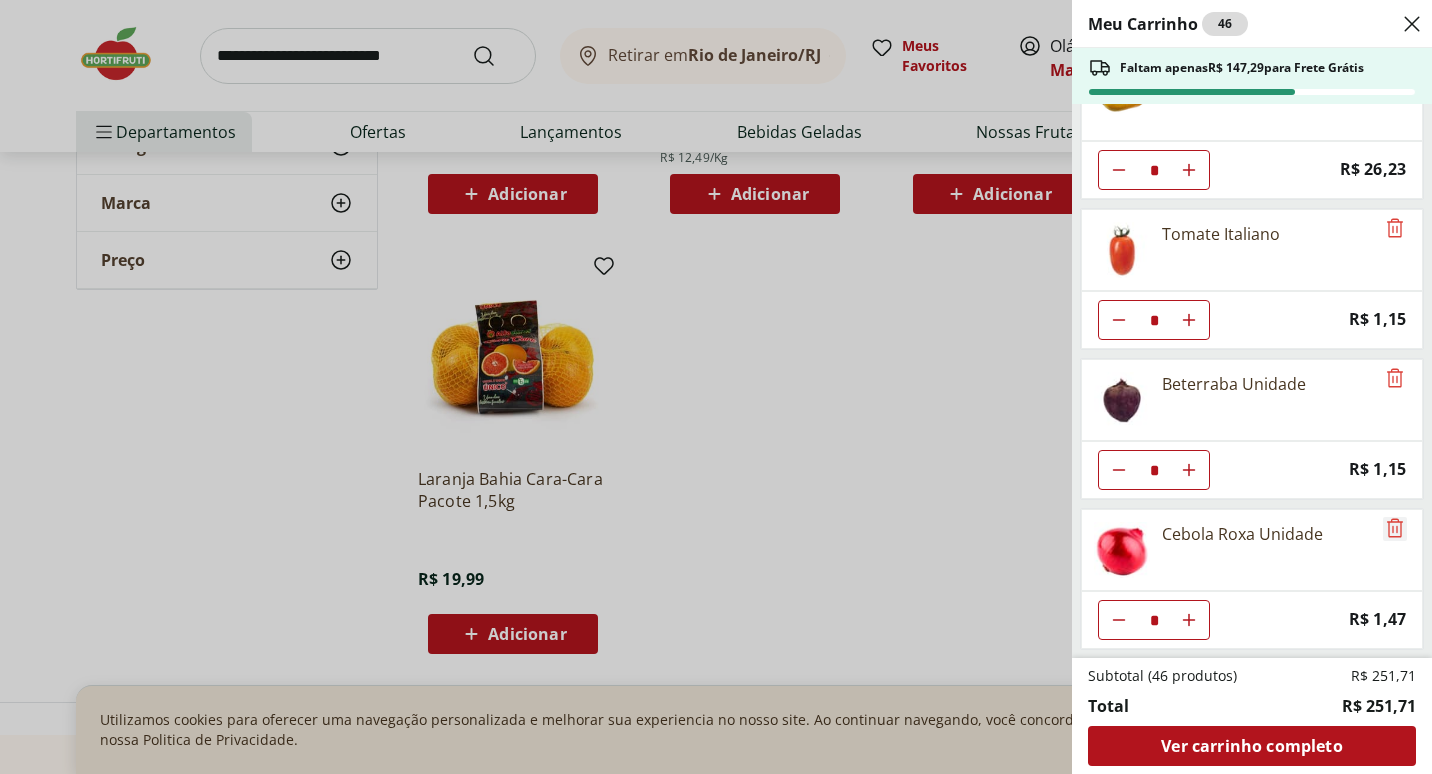 click 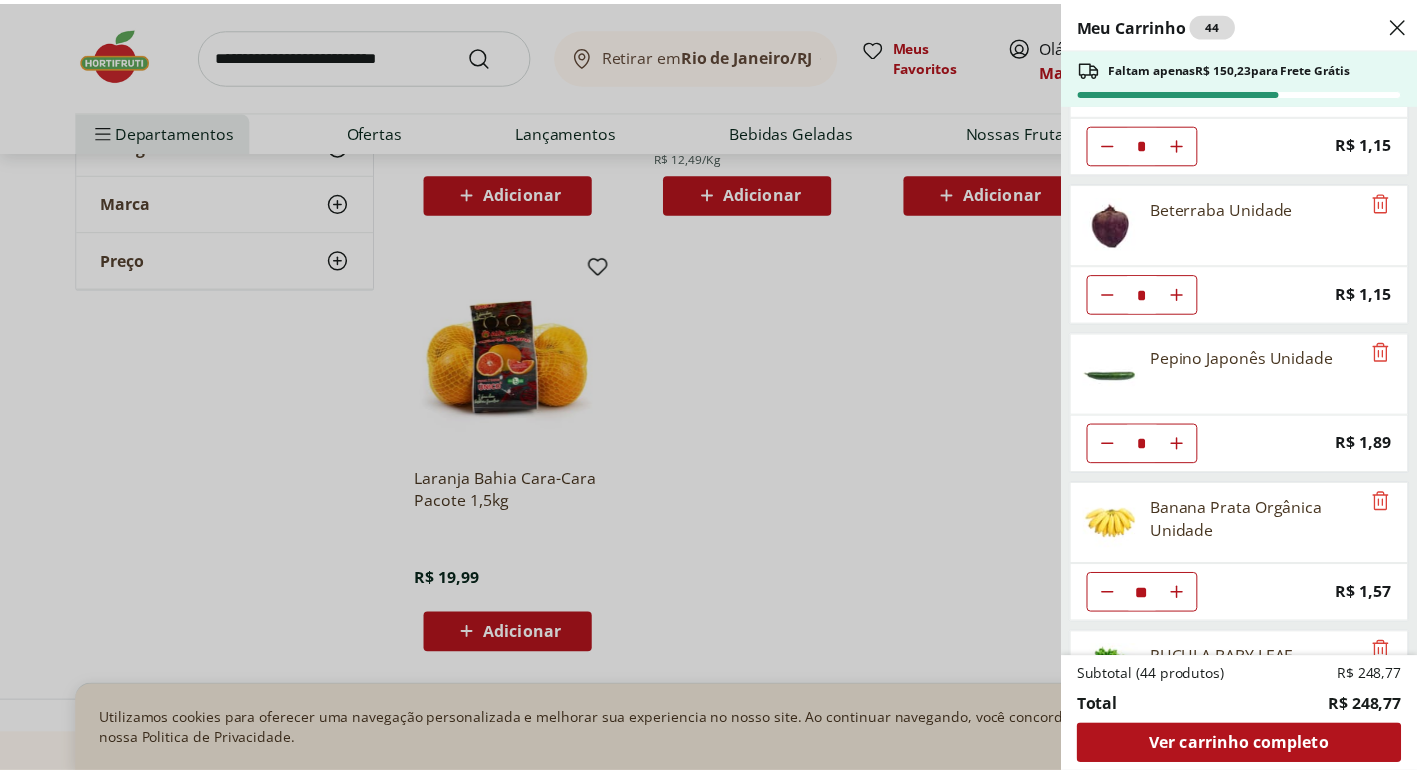 scroll, scrollTop: 1000, scrollLeft: 0, axis: vertical 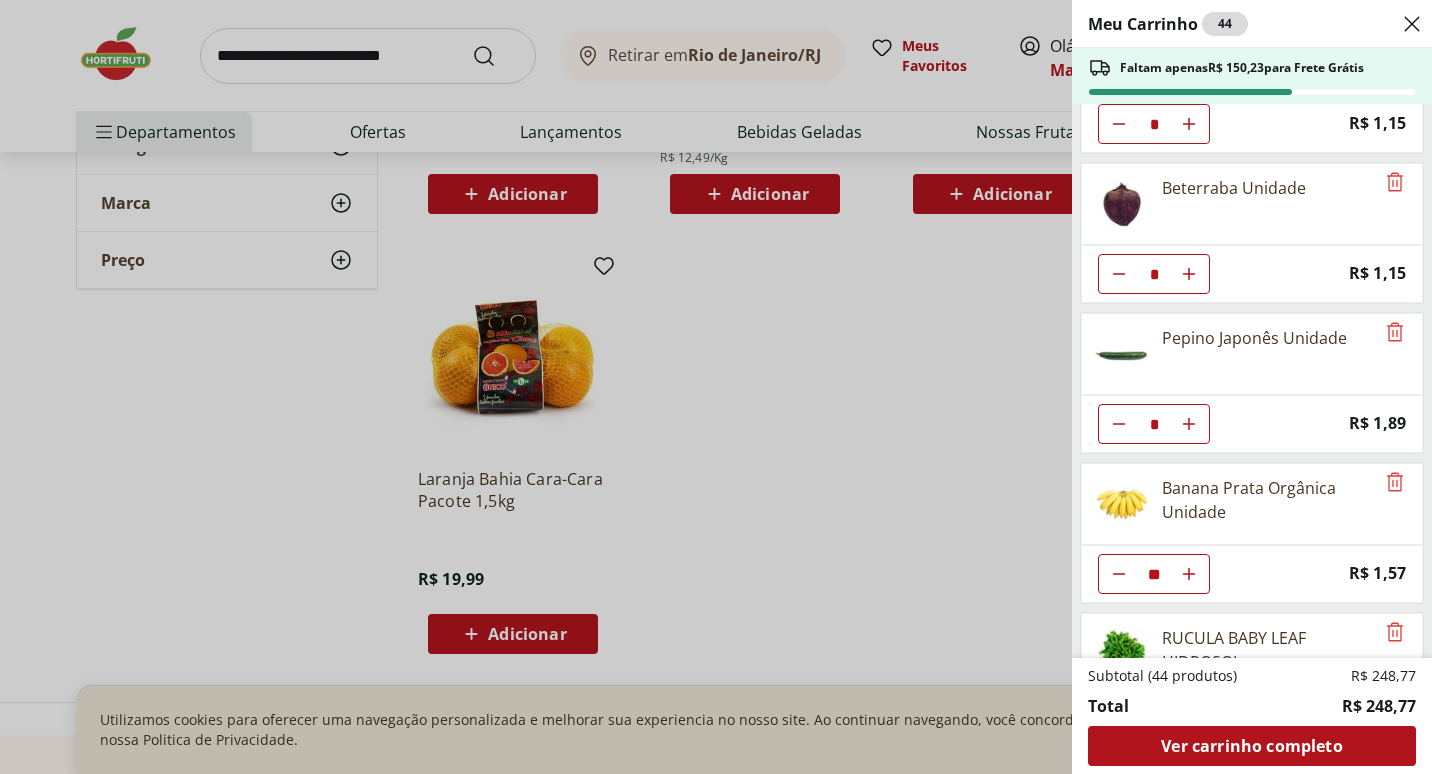 click on "Meu Carrinho 44 Faltam apenas  R$ 150,23  para Frete Grátis Melancia Pedaço * Price: R$ 17,97 Uva Verde sem Semente Natural da Terra 500g * Price: R$ 12,49 Brócolis Ninja Unidade * Price: R$ 11,99 Cenoura Unidade * Price: R$ 0,70 Batata Inglesa Unidade * Price: R$ 0,80 Mamão Formosa Unidade * Price: R$ 26,23 Tomate Italiano * Price: R$ 1,15 Beterraba Unidade * Price: R$ 1,15 Pepino Japonês Unidade * Price: R$ 1,89 Banana Prata Orgânica Unidade ** Price: R$ 1,57 RUCULA BABY LEAF HIDROSOL * Price: R$ 5,99 Manga Palmer Unidade * Price: R$ 5,04 MORANGO DOCE 900GR * Price: R$ 59,90 Melancia Amarela Pedaço * Price: R$ 8,99 MACA PINK LADY KG * Price: R$ 17,49 Subtotal (44 produtos) R$ 248,77 Total R$ 248,77 Ver carrinho completo" at bounding box center [716, 387] 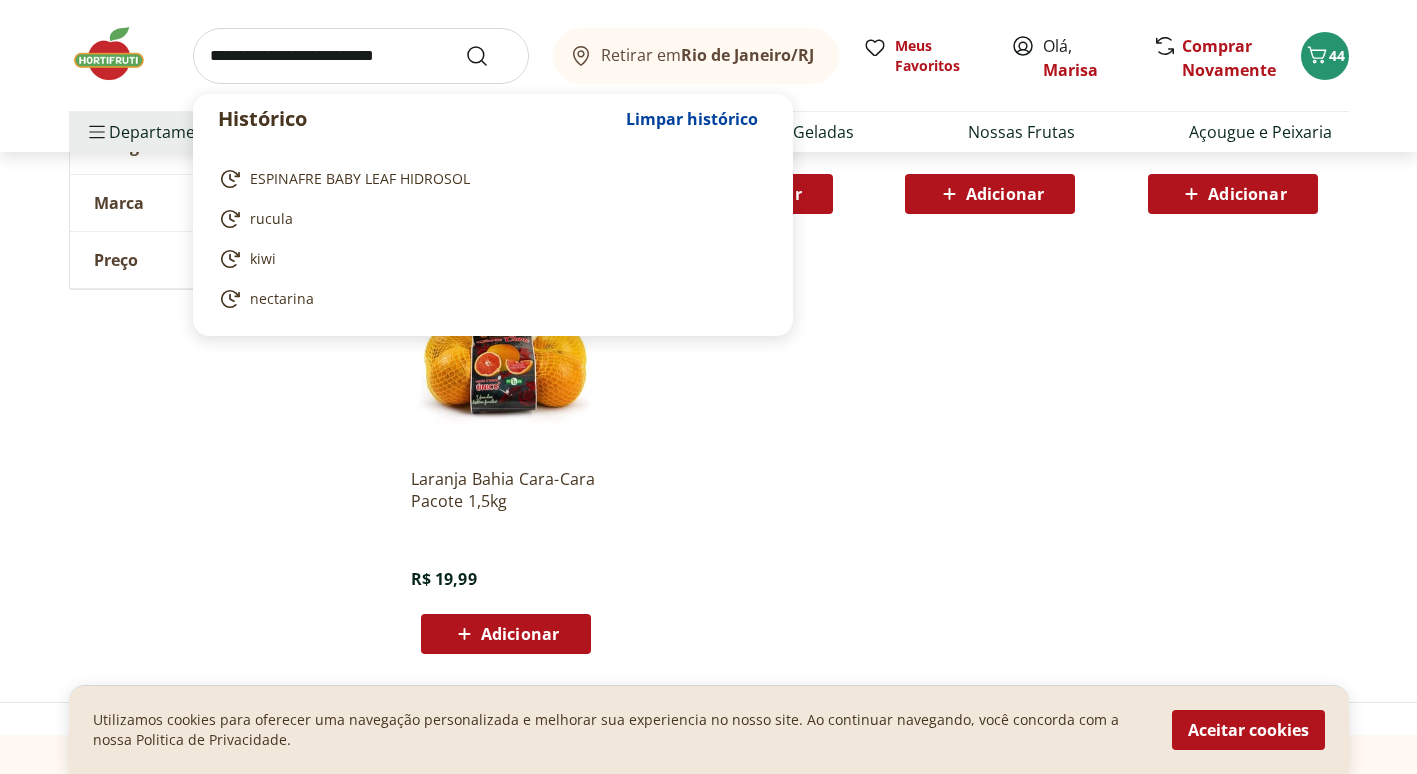 click at bounding box center [361, 56] 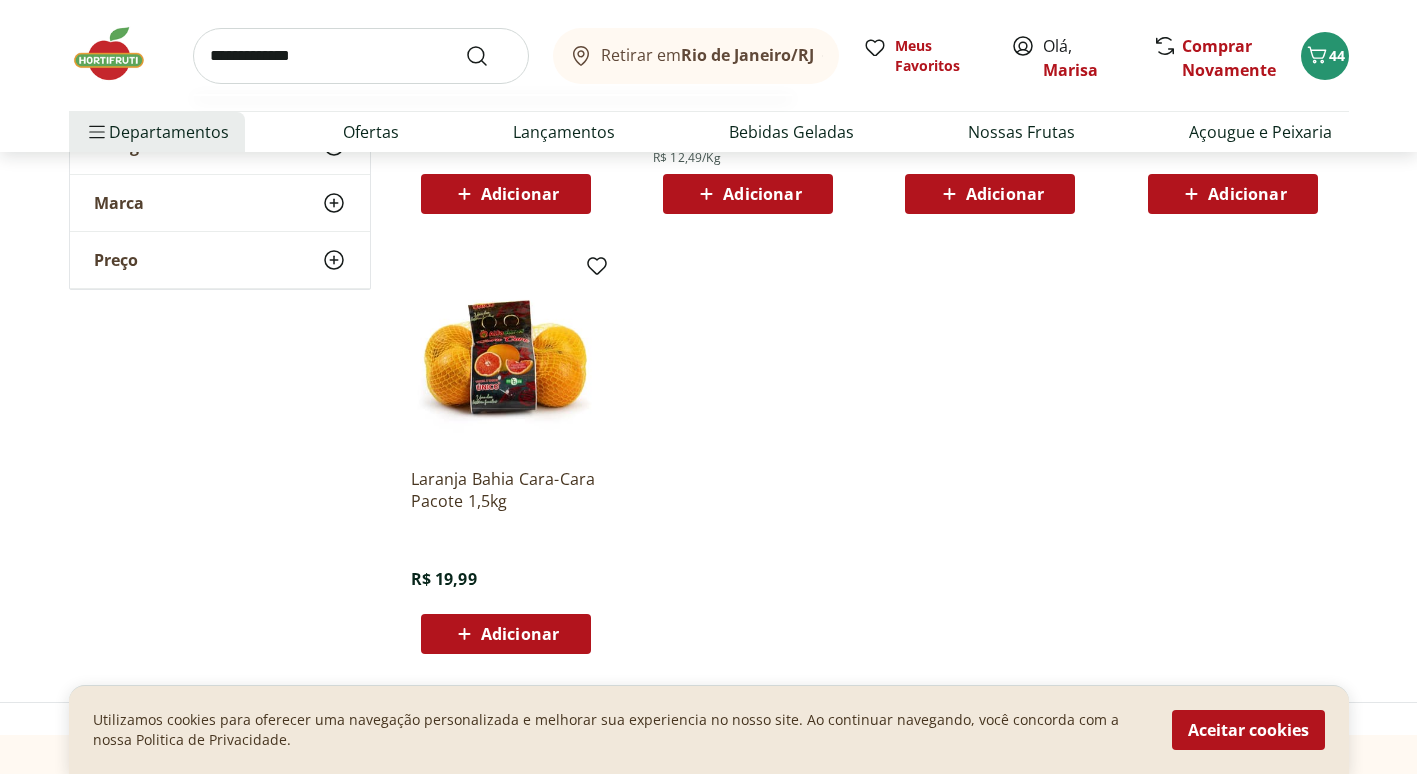 type on "**********" 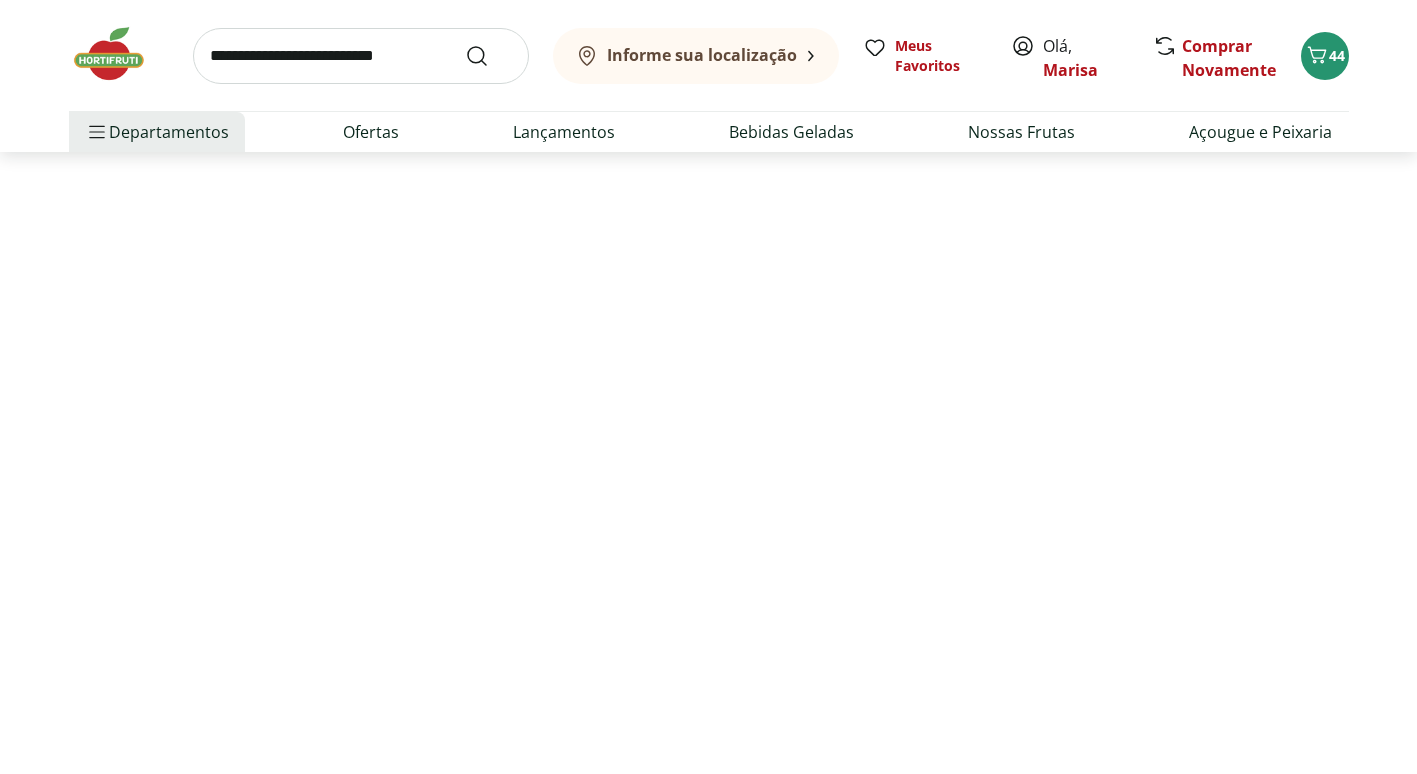 scroll, scrollTop: 0, scrollLeft: 0, axis: both 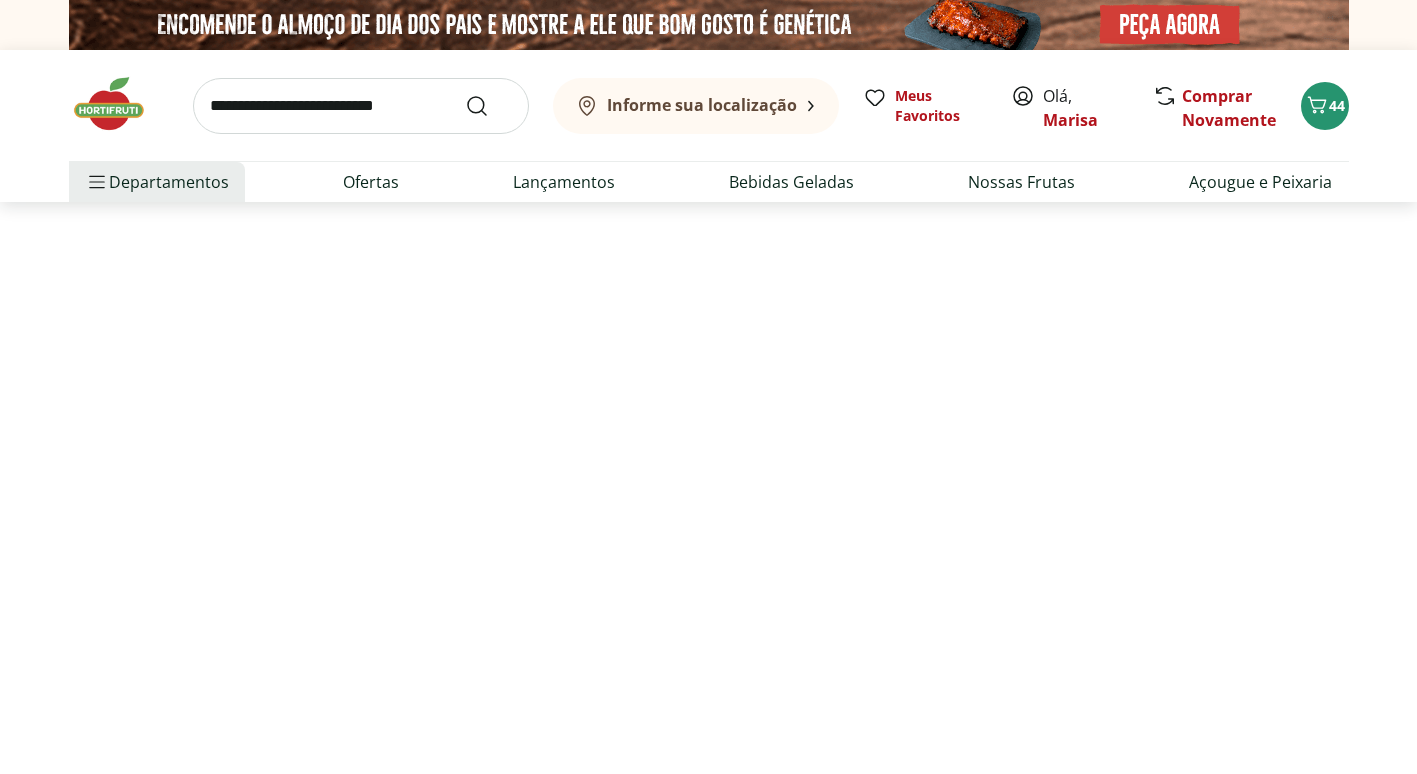 select on "**********" 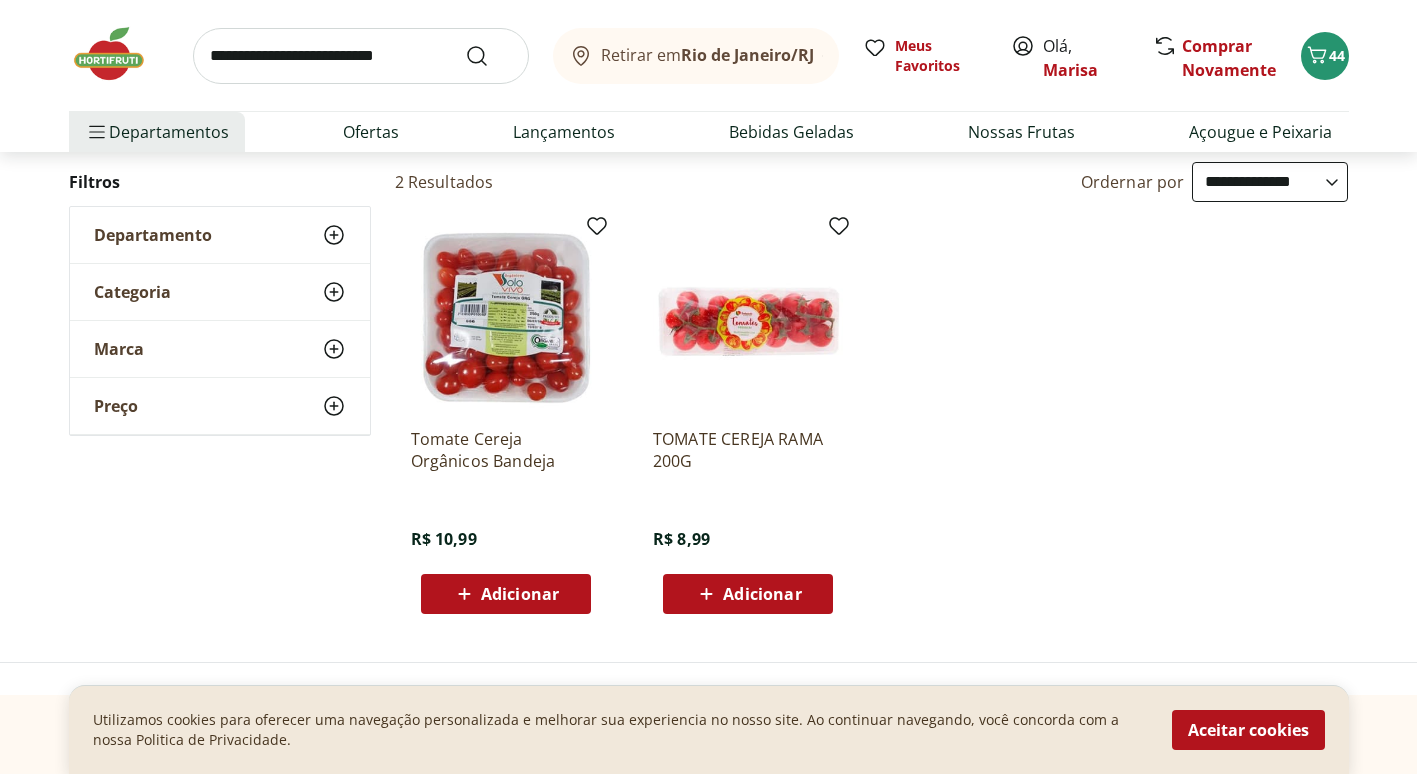 scroll, scrollTop: 200, scrollLeft: 0, axis: vertical 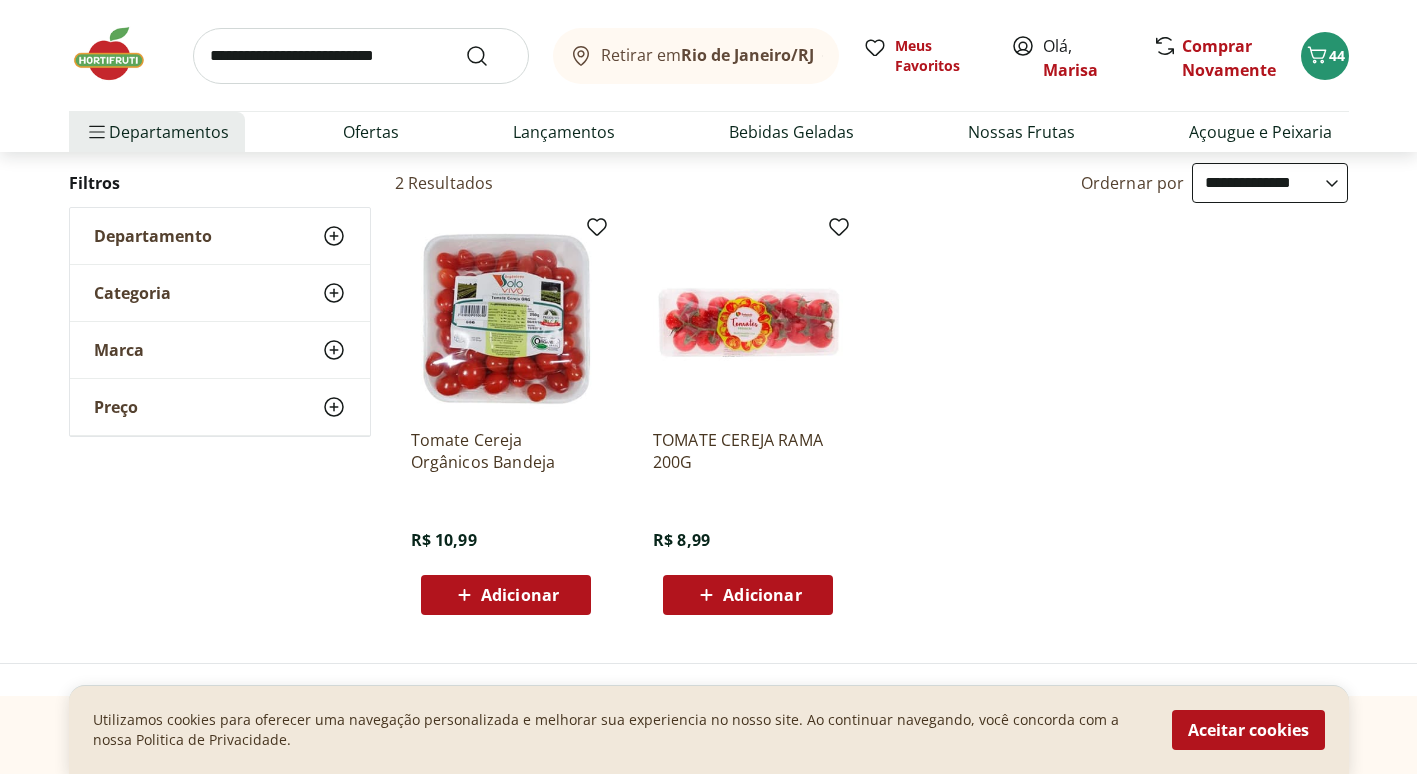 click on "Adicionar" at bounding box center [520, 595] 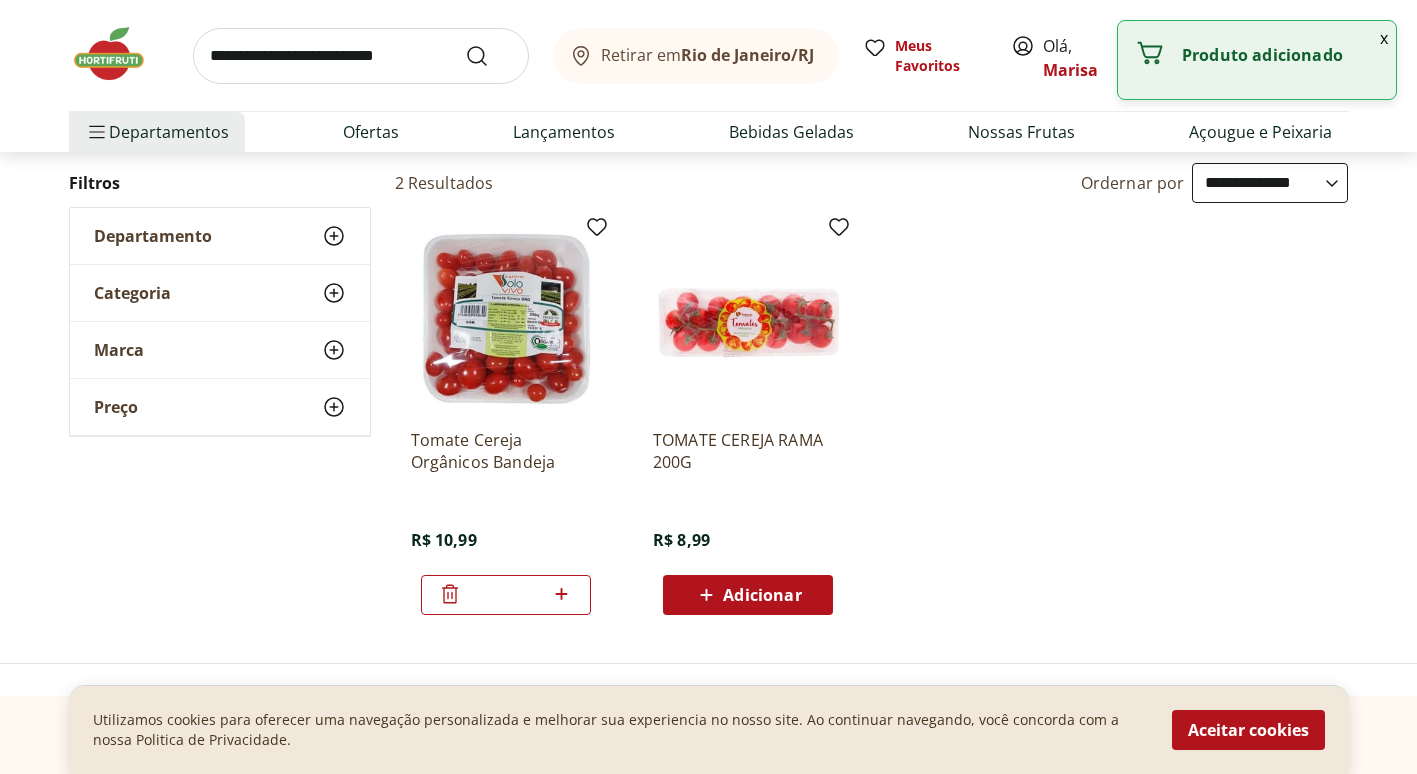 click at bounding box center [361, 56] 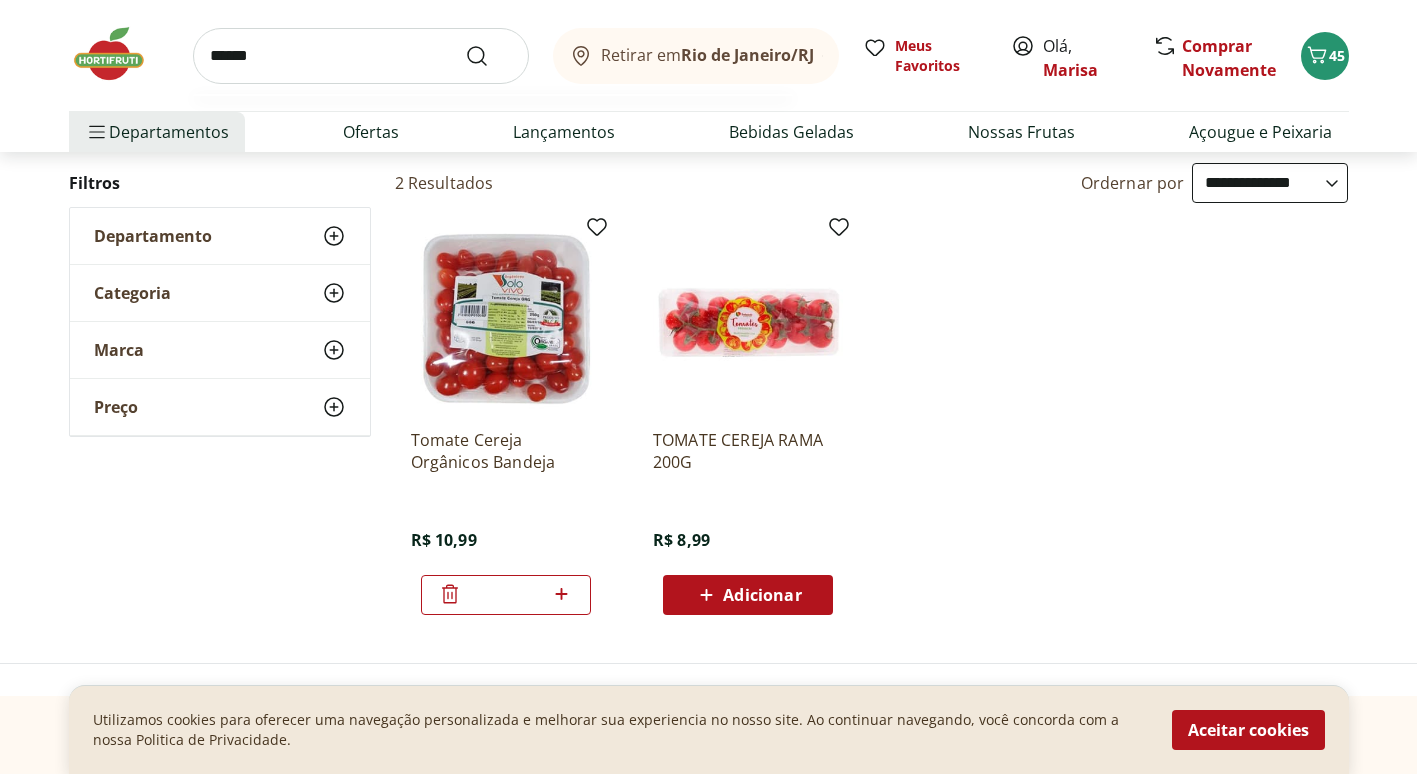 type on "******" 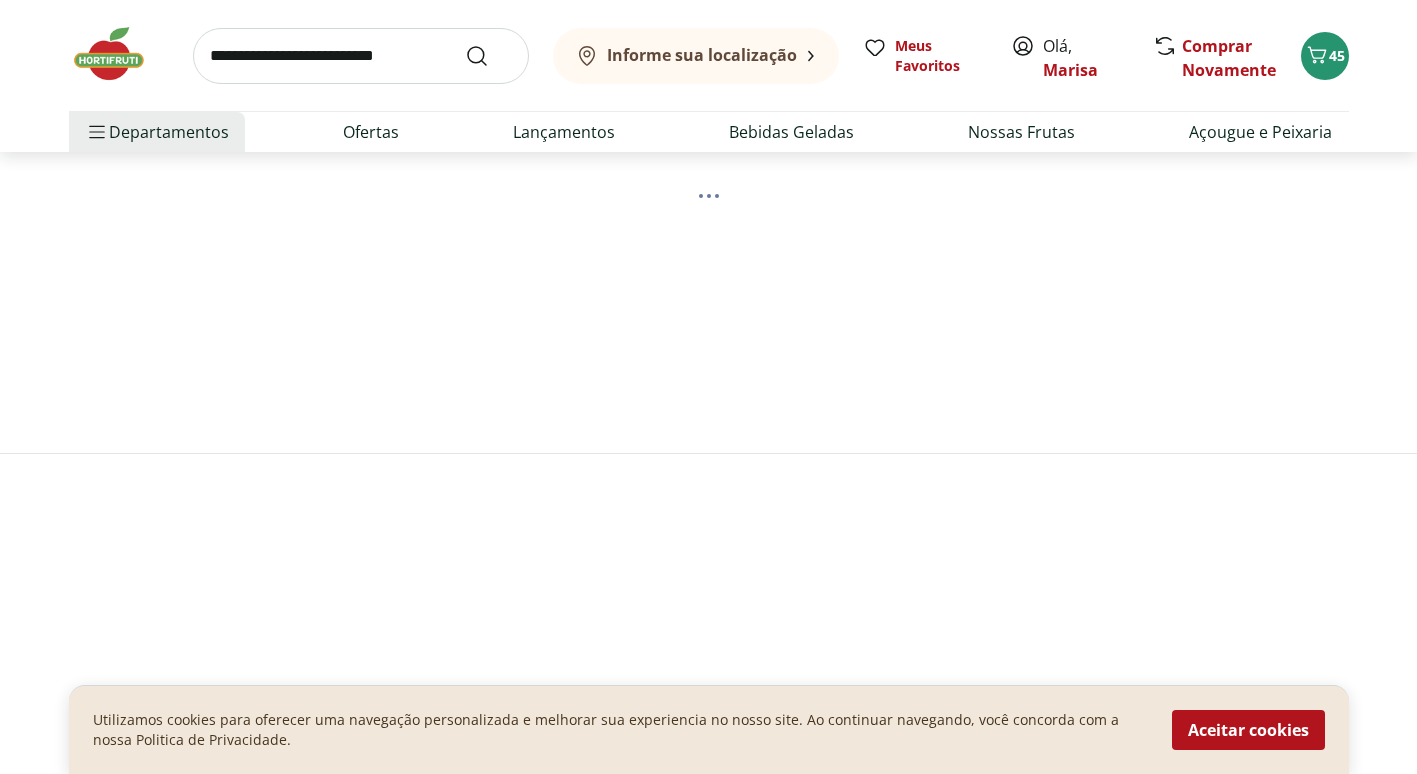 scroll, scrollTop: 0, scrollLeft: 0, axis: both 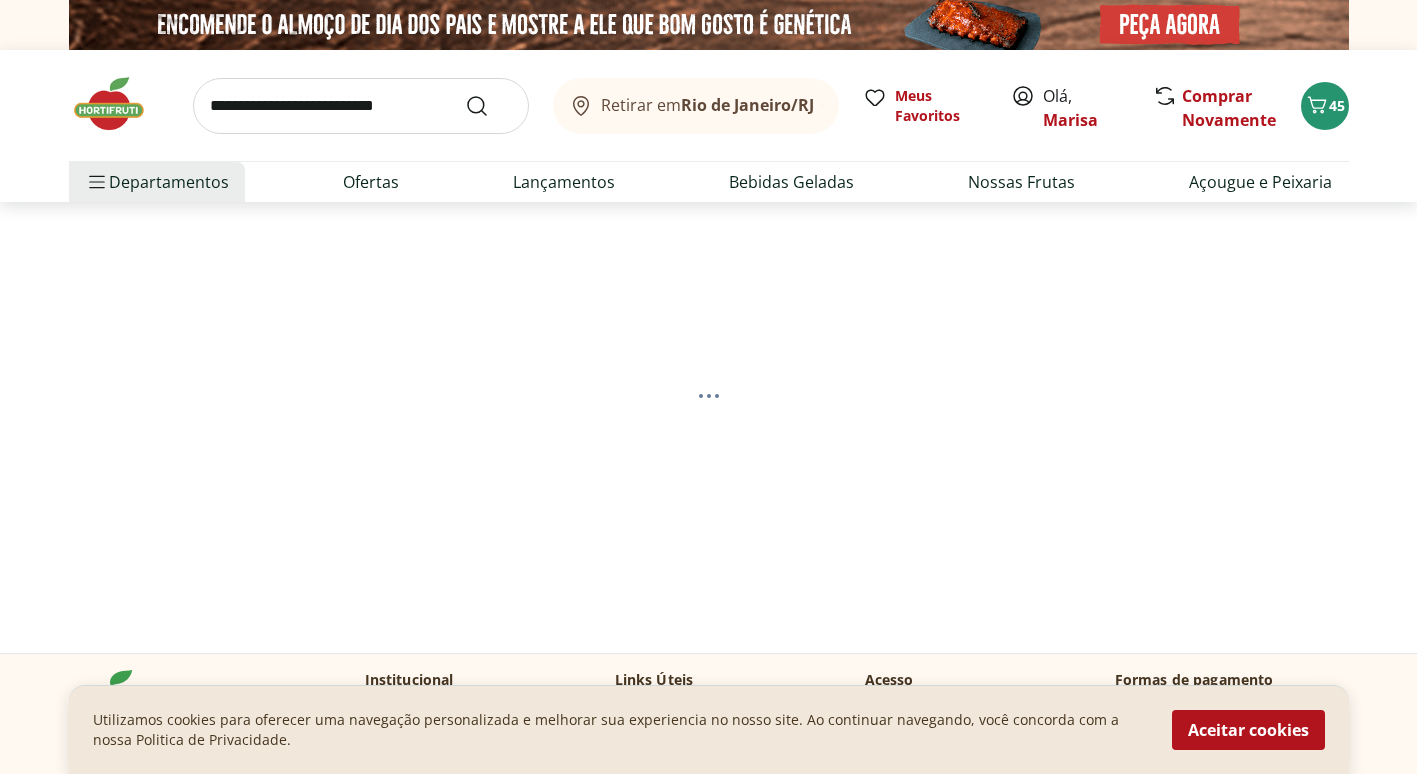 select on "**********" 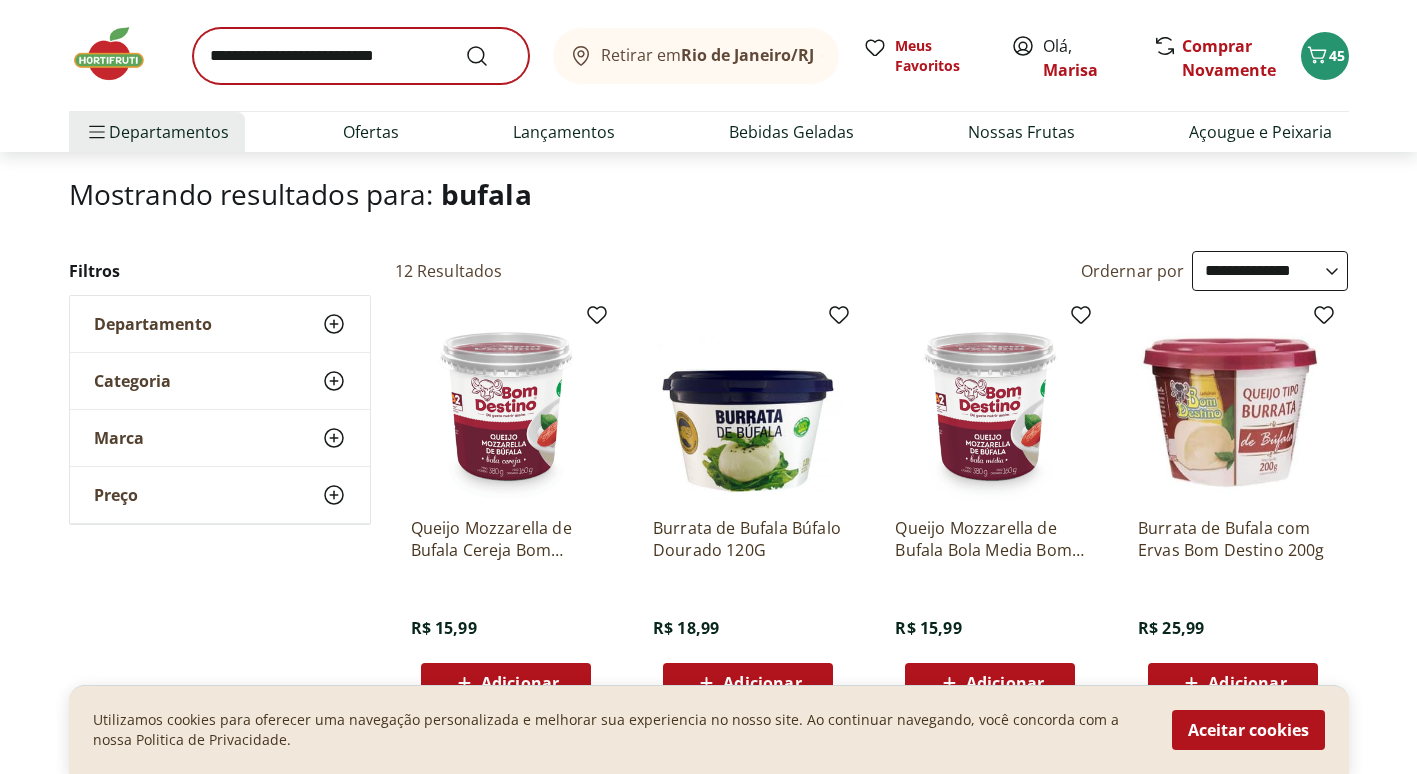 scroll, scrollTop: 100, scrollLeft: 0, axis: vertical 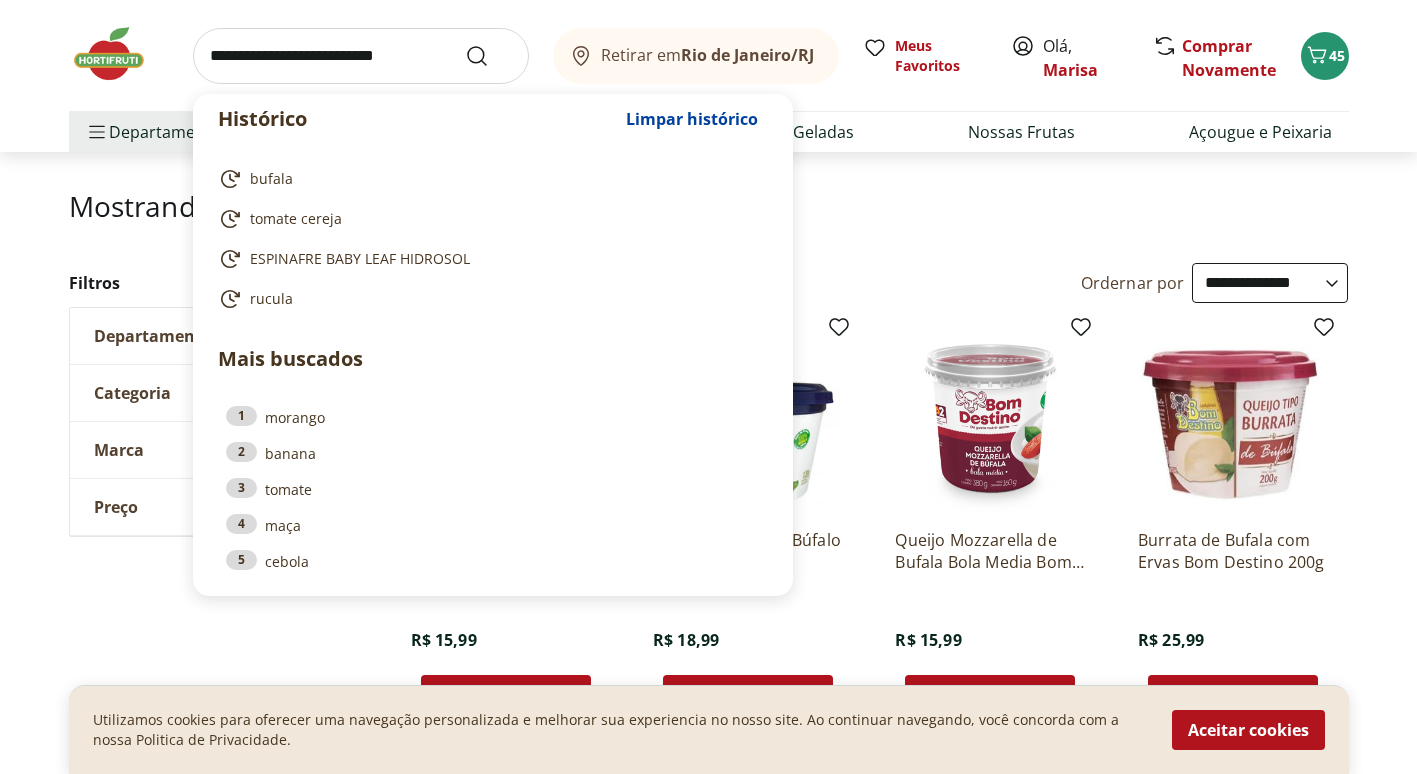 click at bounding box center (361, 56) 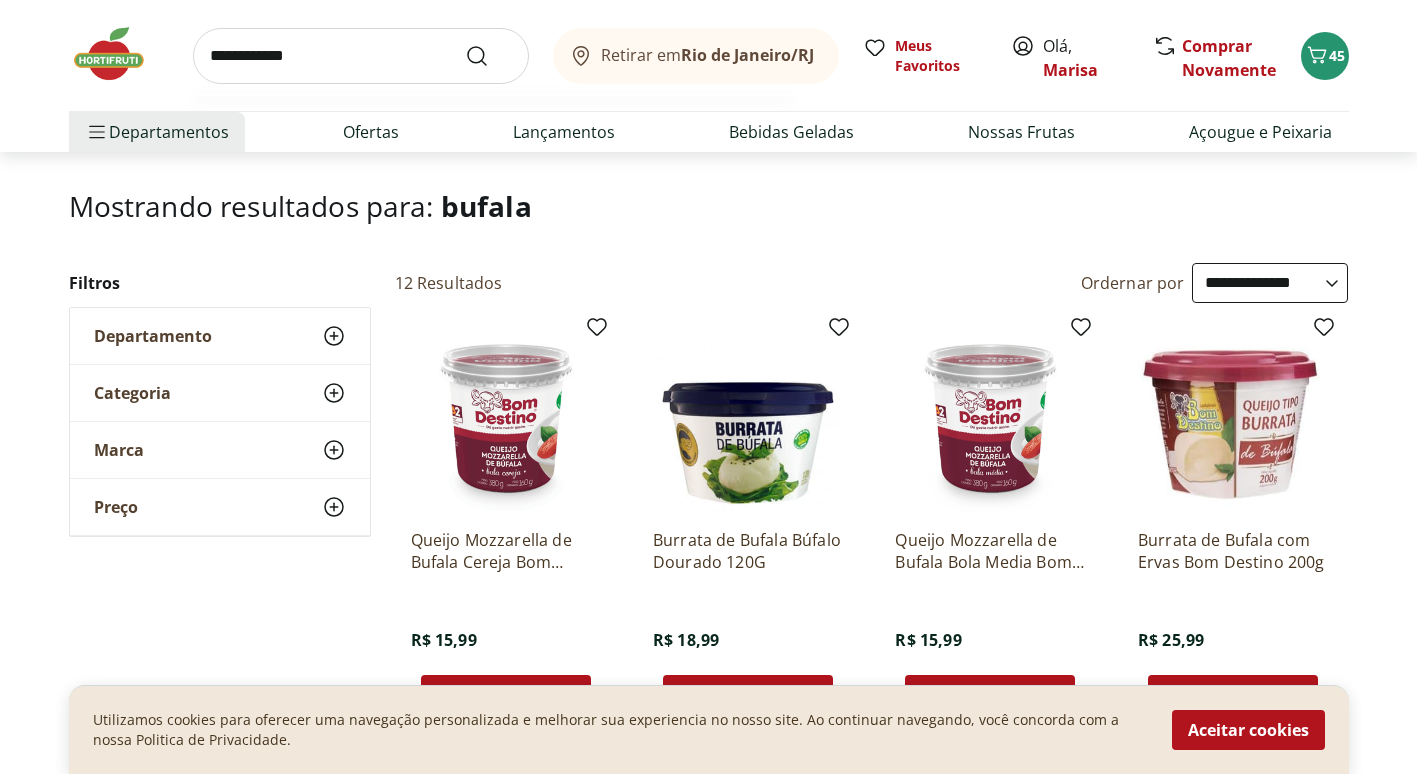 type on "**********" 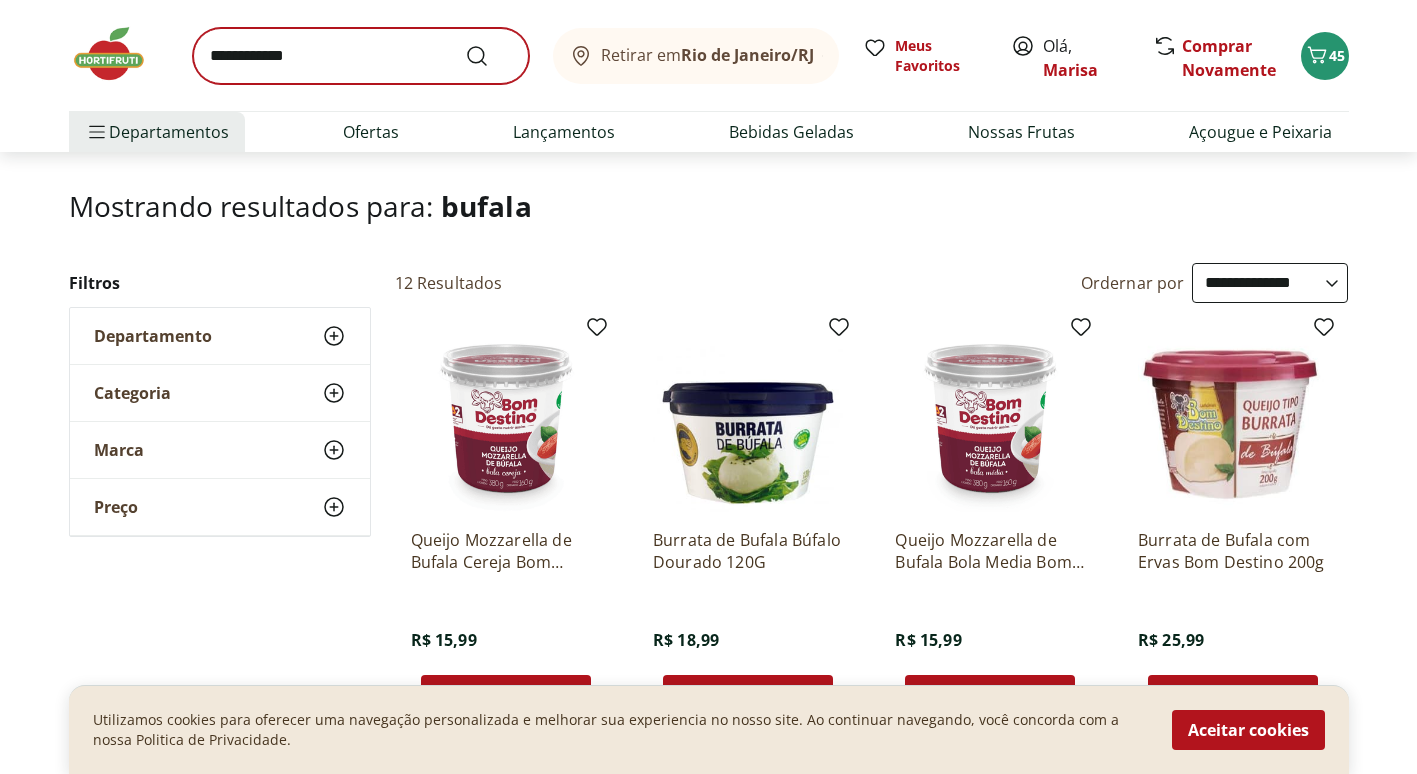 scroll, scrollTop: 0, scrollLeft: 0, axis: both 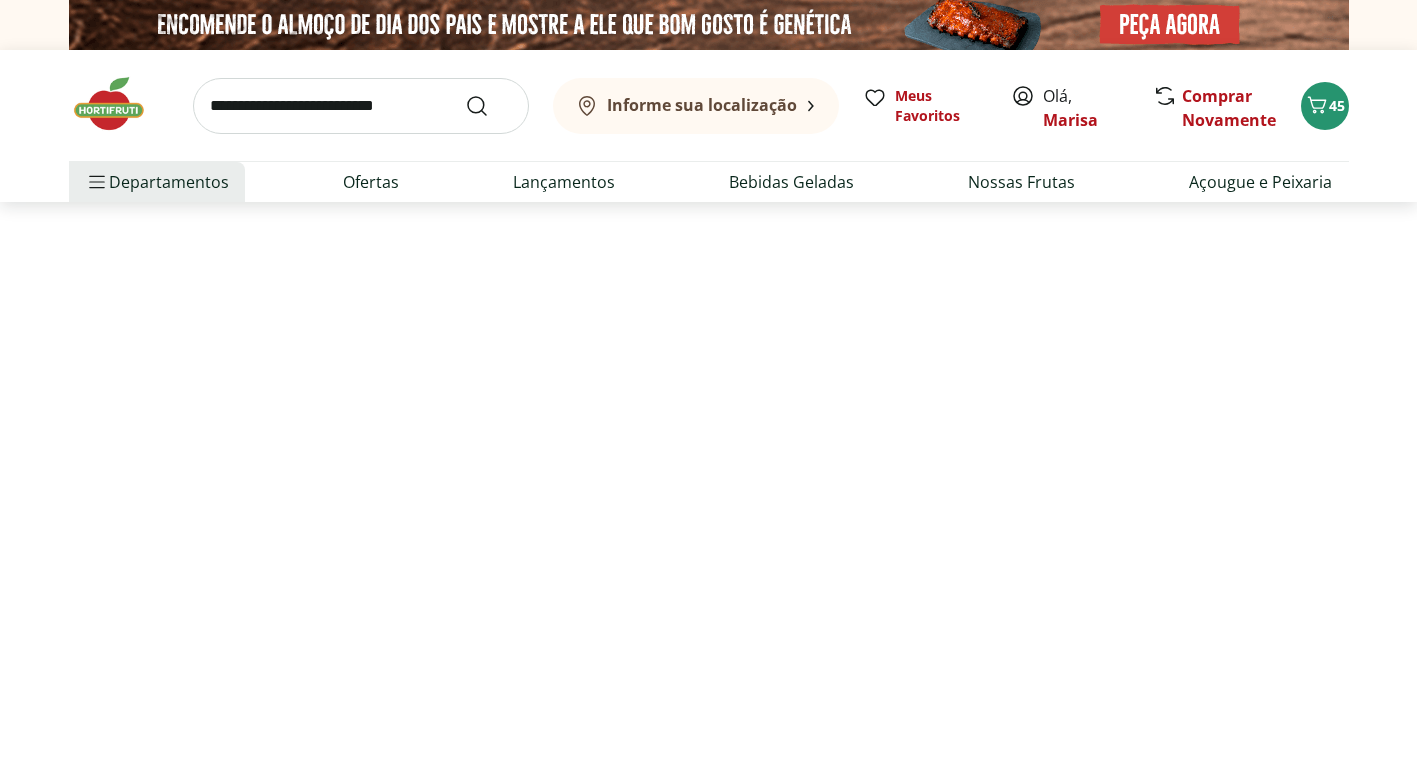 select on "**********" 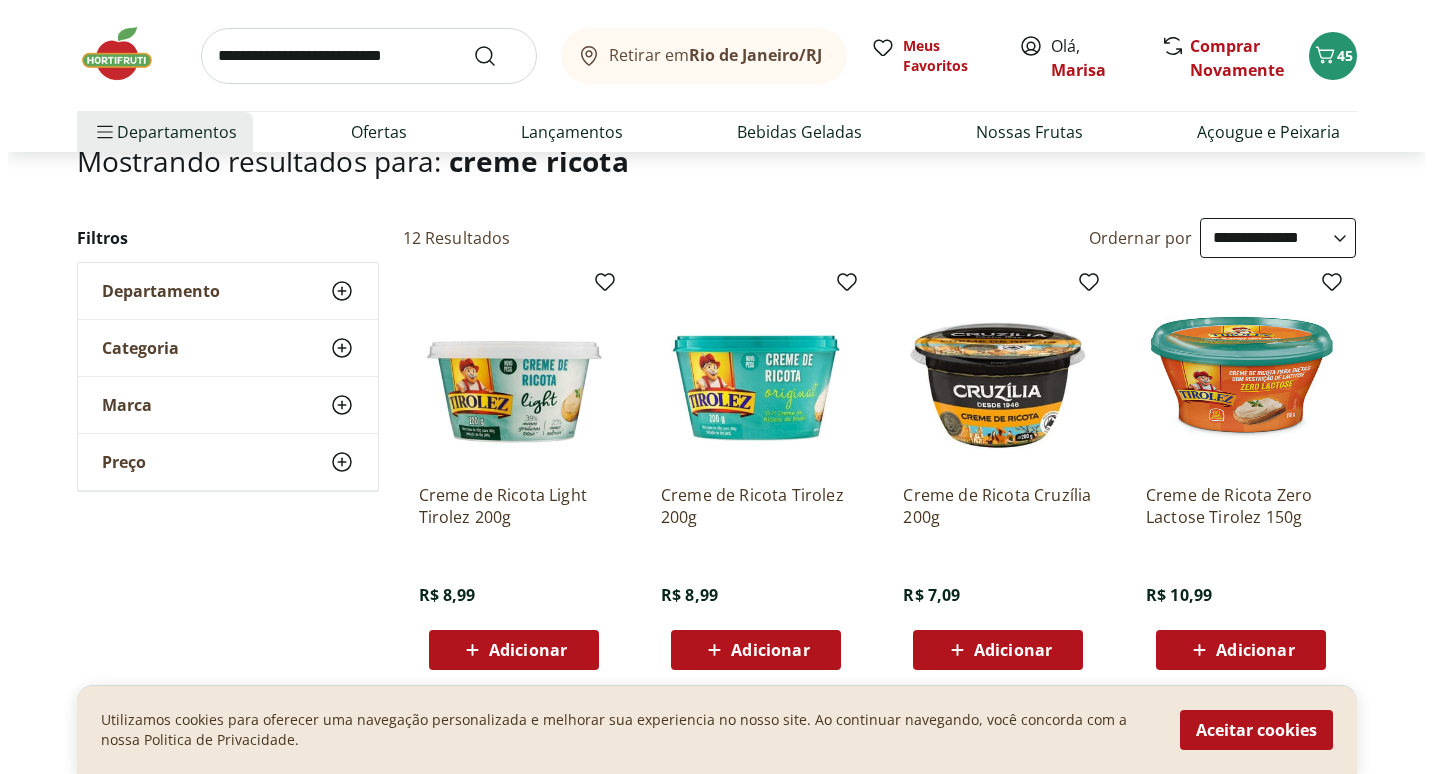 scroll, scrollTop: 0, scrollLeft: 0, axis: both 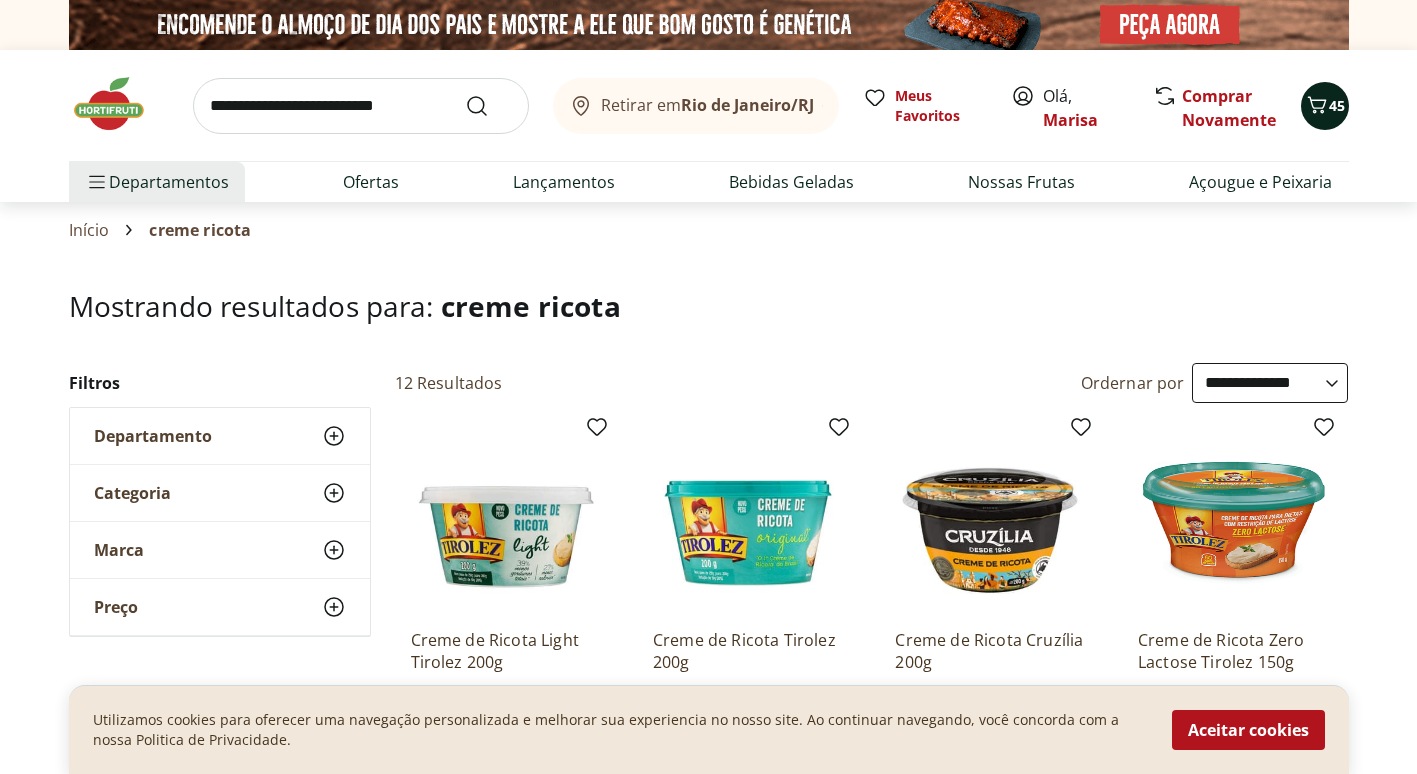 click on "45" at bounding box center (1337, 105) 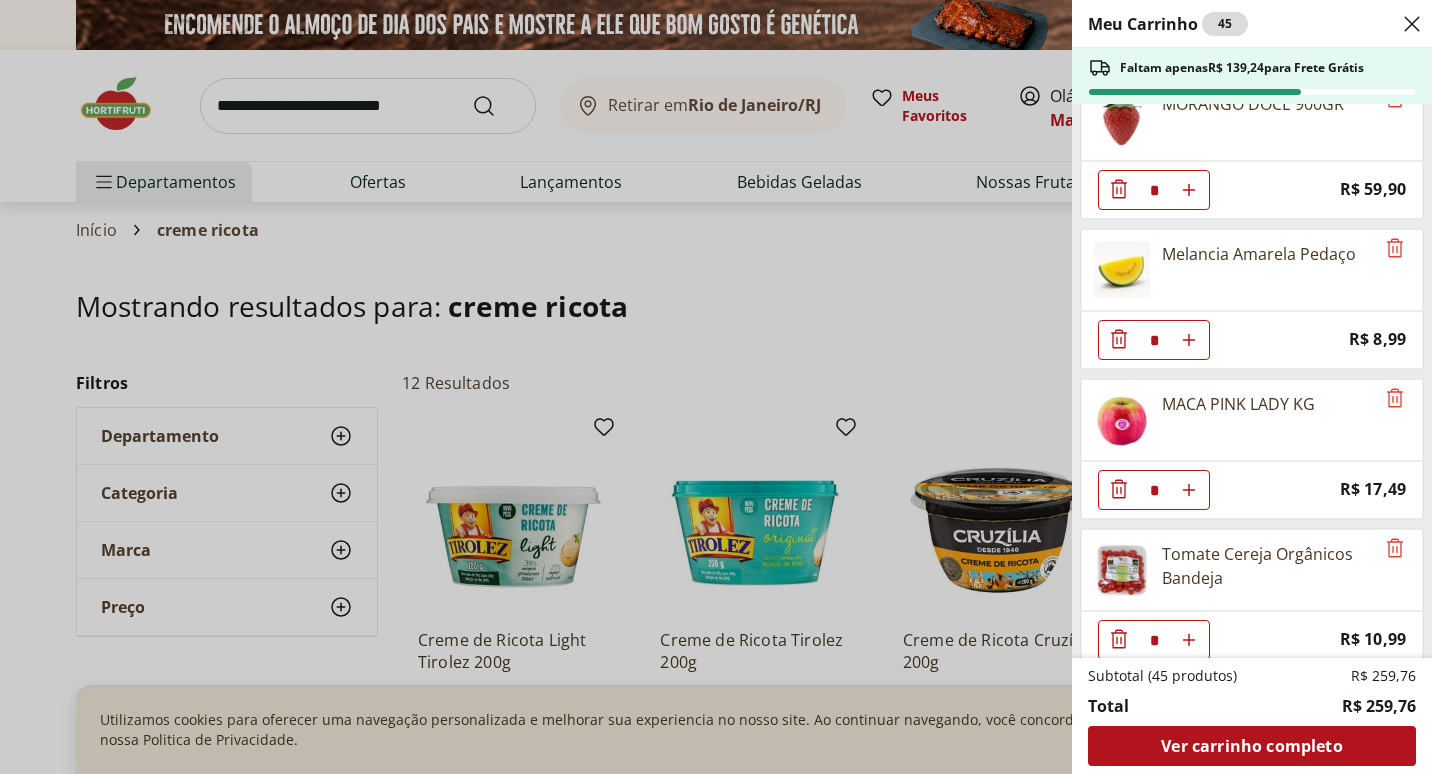 scroll, scrollTop: 1854, scrollLeft: 0, axis: vertical 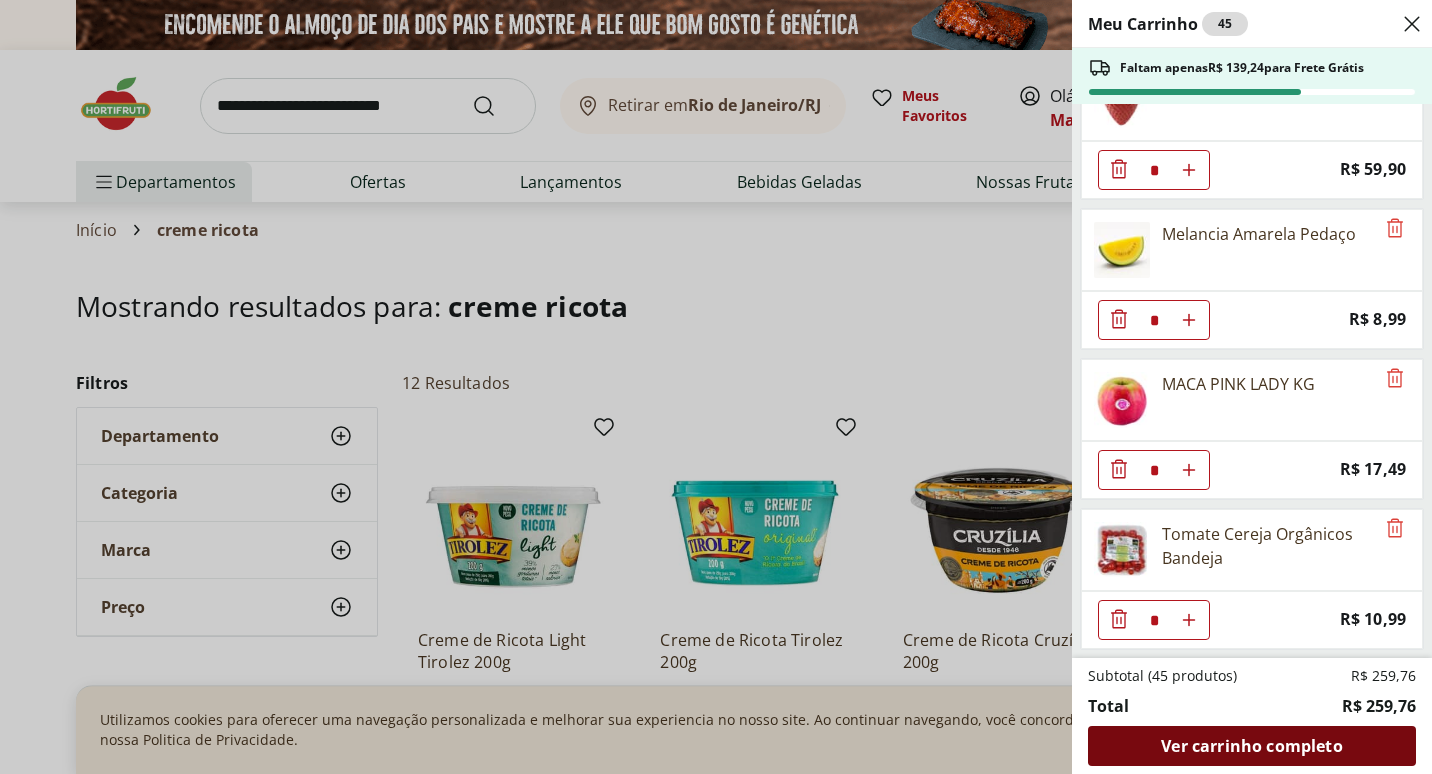 click on "Ver carrinho completo" at bounding box center [1251, 746] 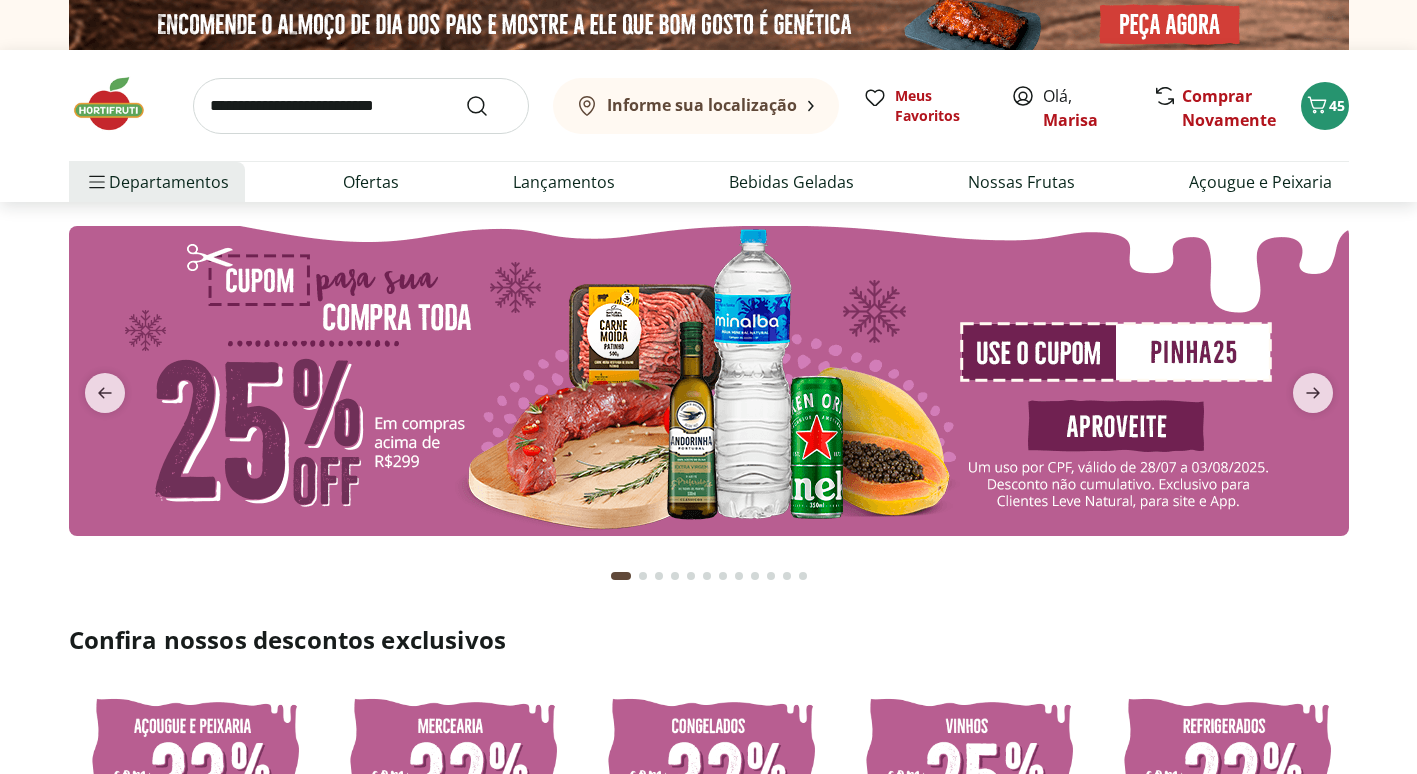 scroll, scrollTop: 0, scrollLeft: 0, axis: both 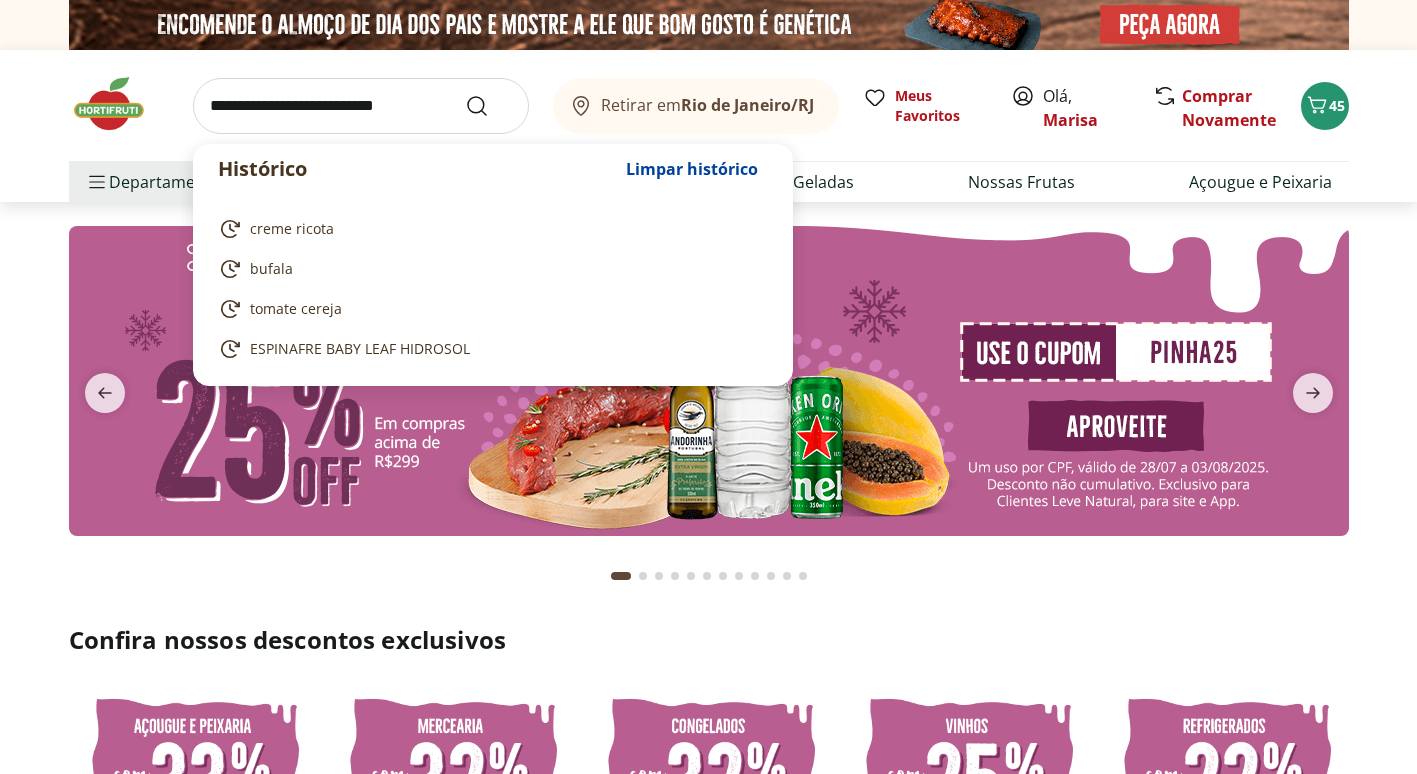 click at bounding box center [361, 106] 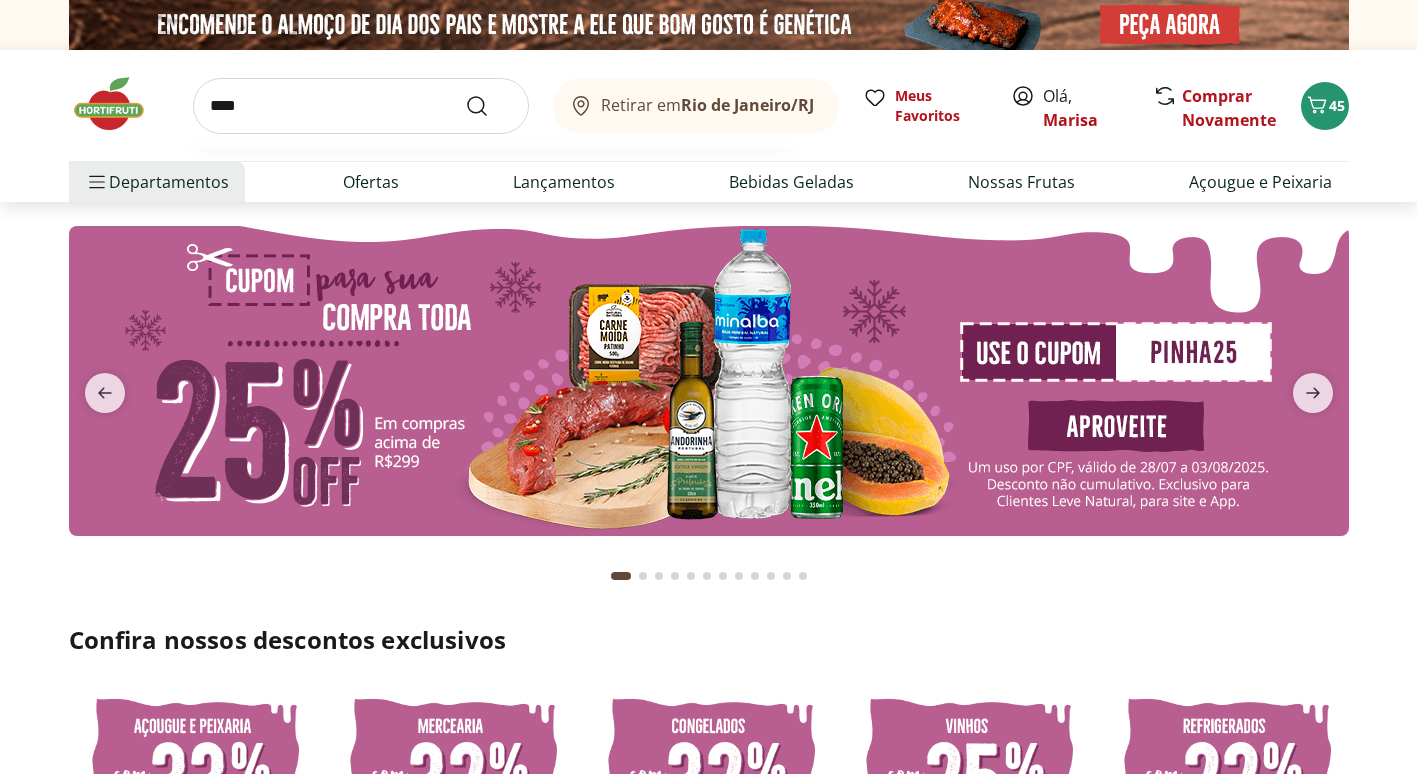 type on "*****" 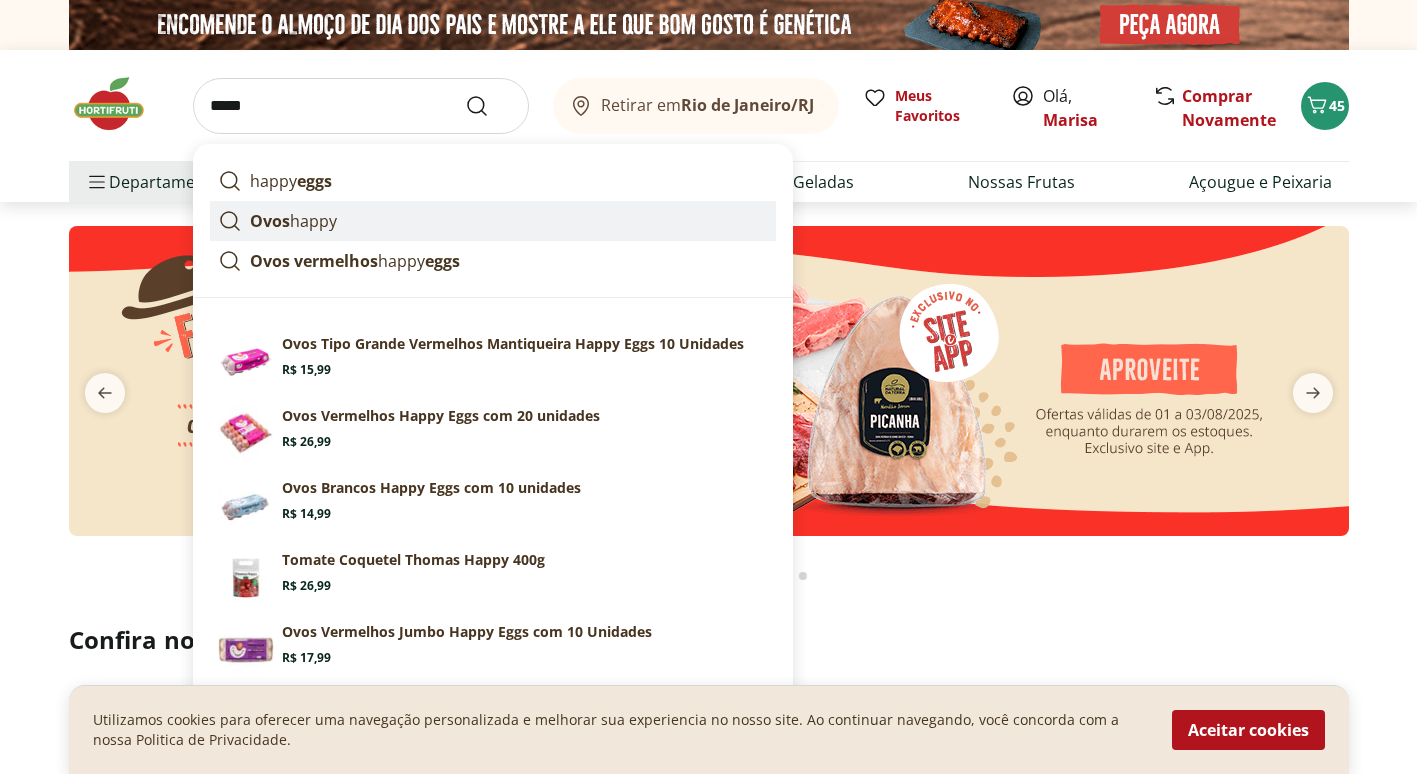 type on "*" 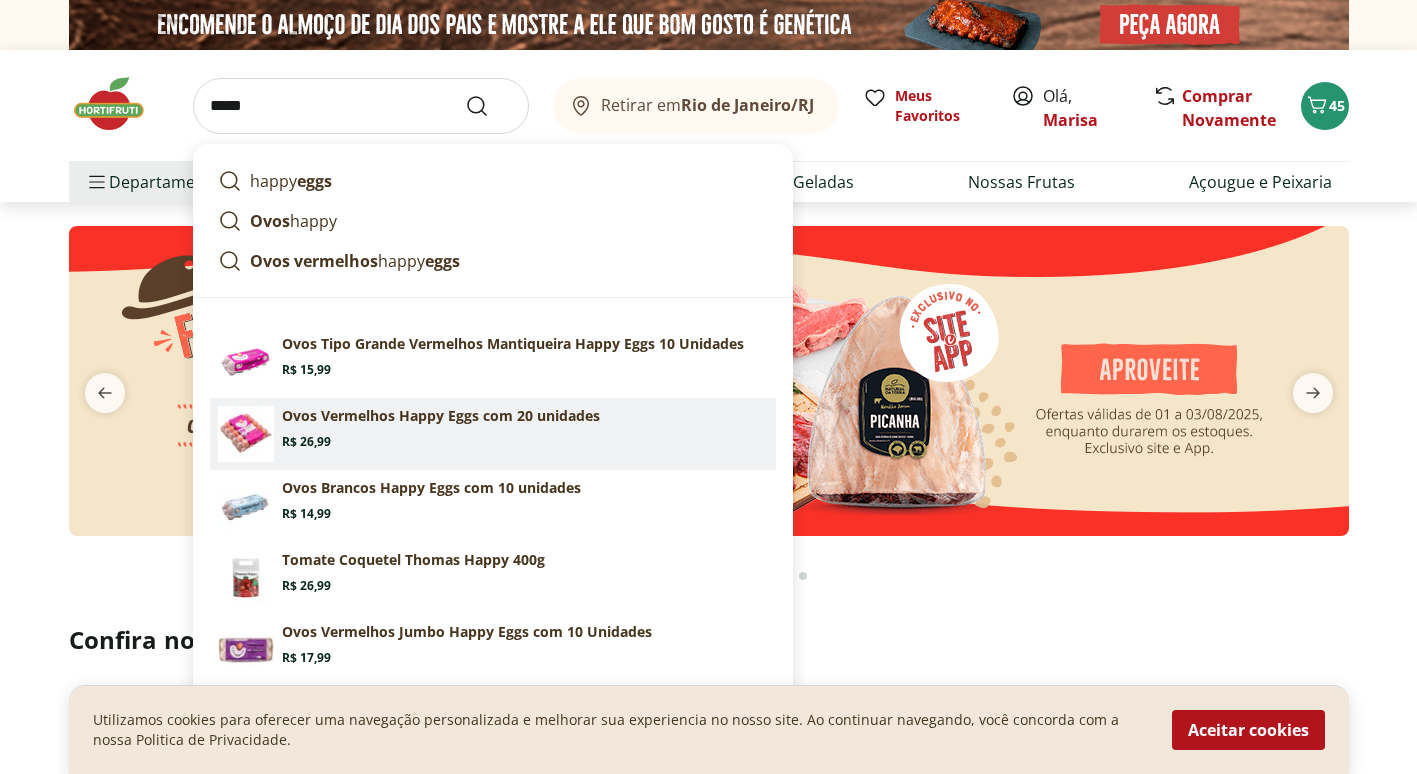 click on "Ovos Vermelhos Happy Eggs com 20 unidades" at bounding box center (441, 416) 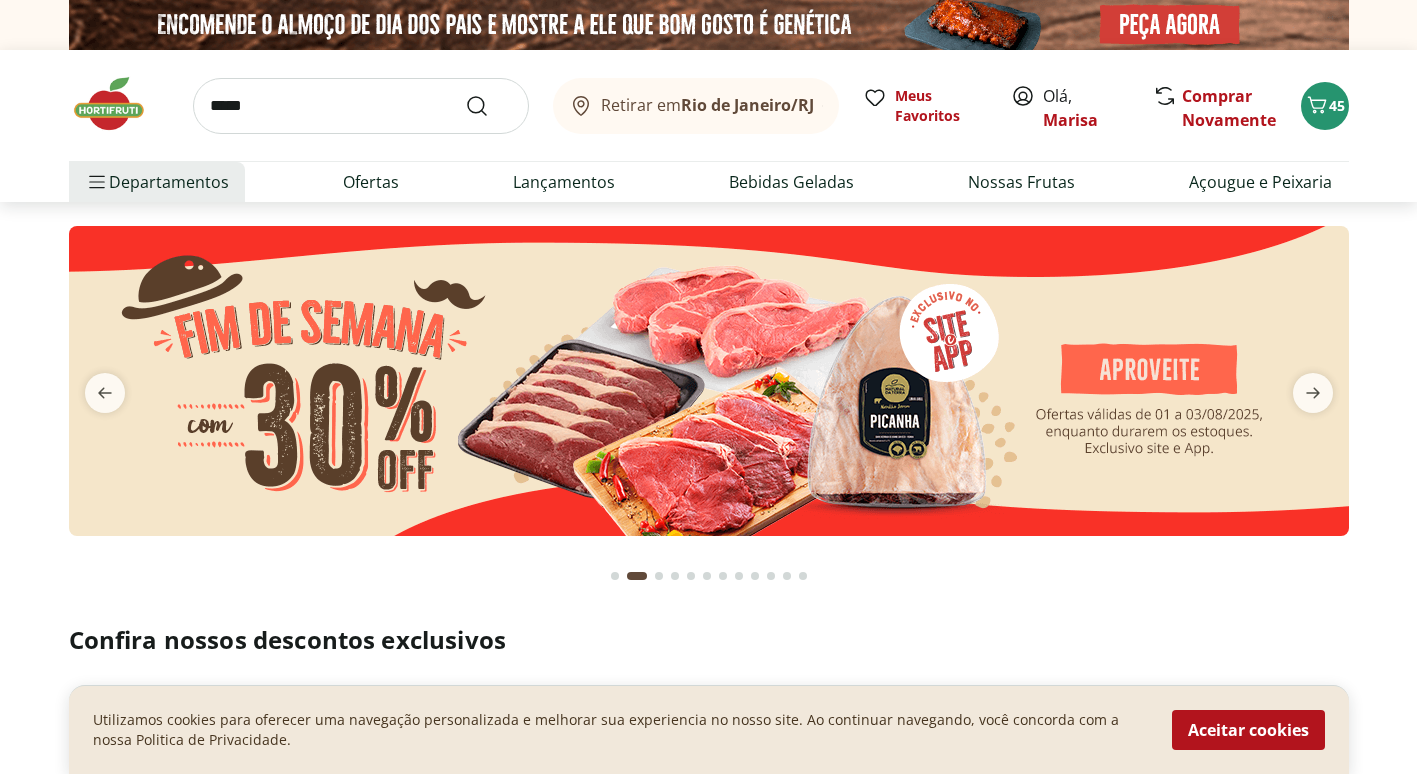 type on "**********" 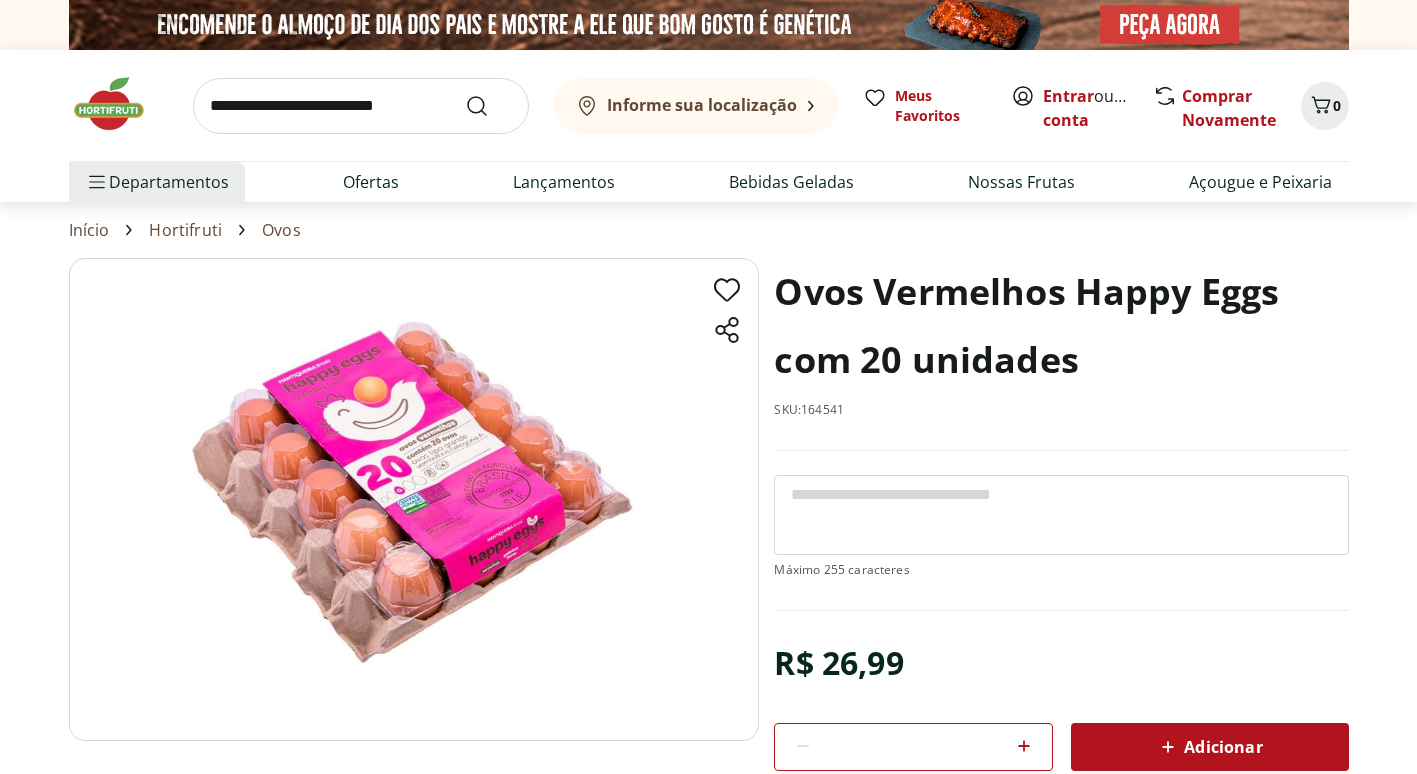 scroll, scrollTop: 0, scrollLeft: 0, axis: both 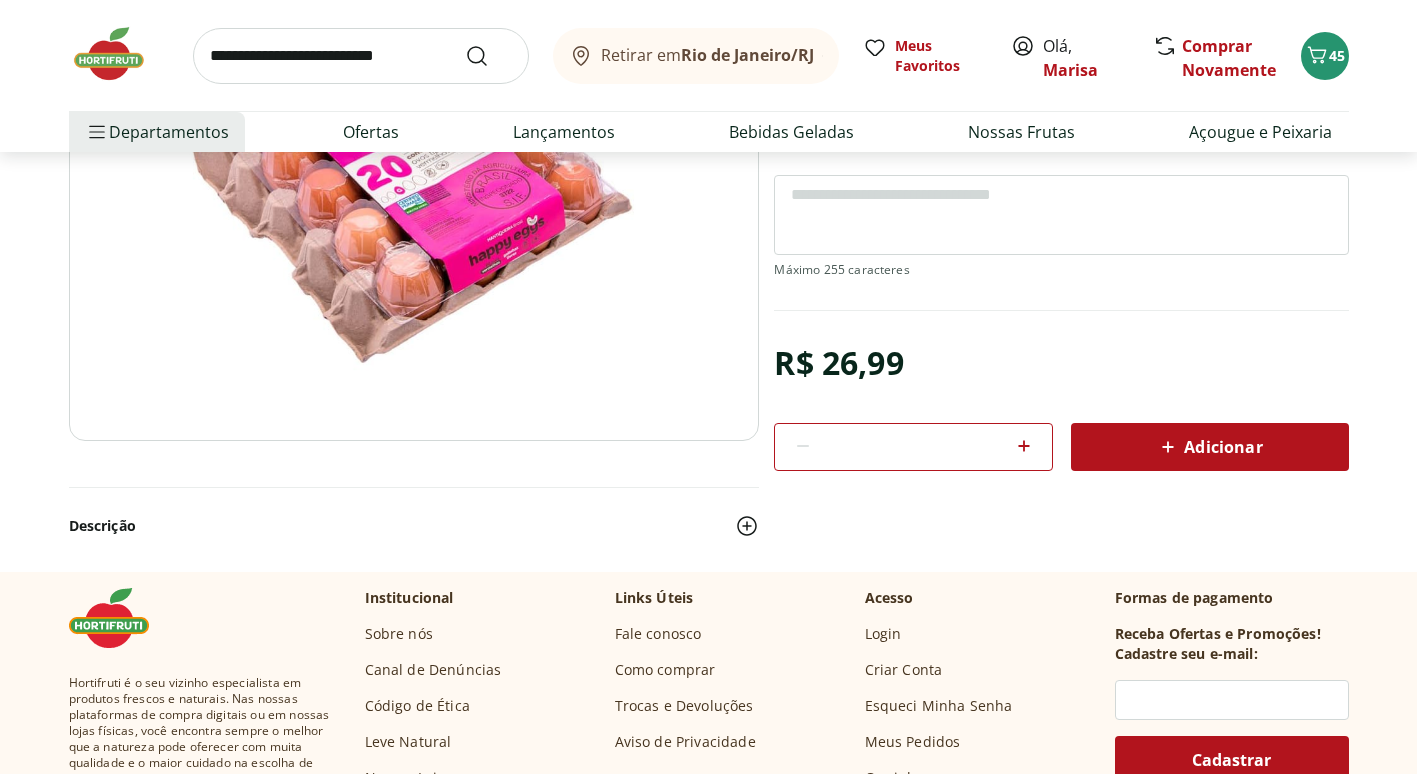 click on "Adicionar" at bounding box center [1210, 447] 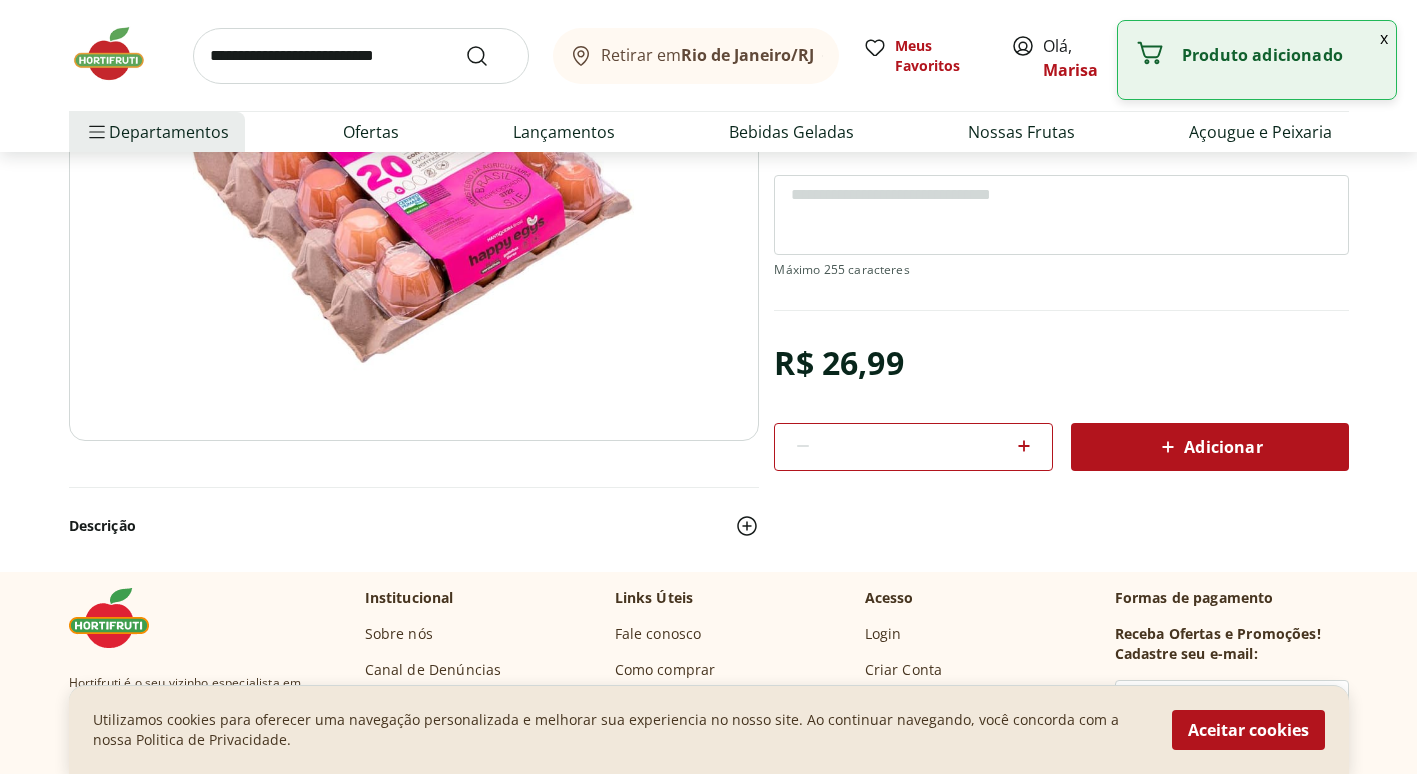 click on "x" at bounding box center [1384, 38] 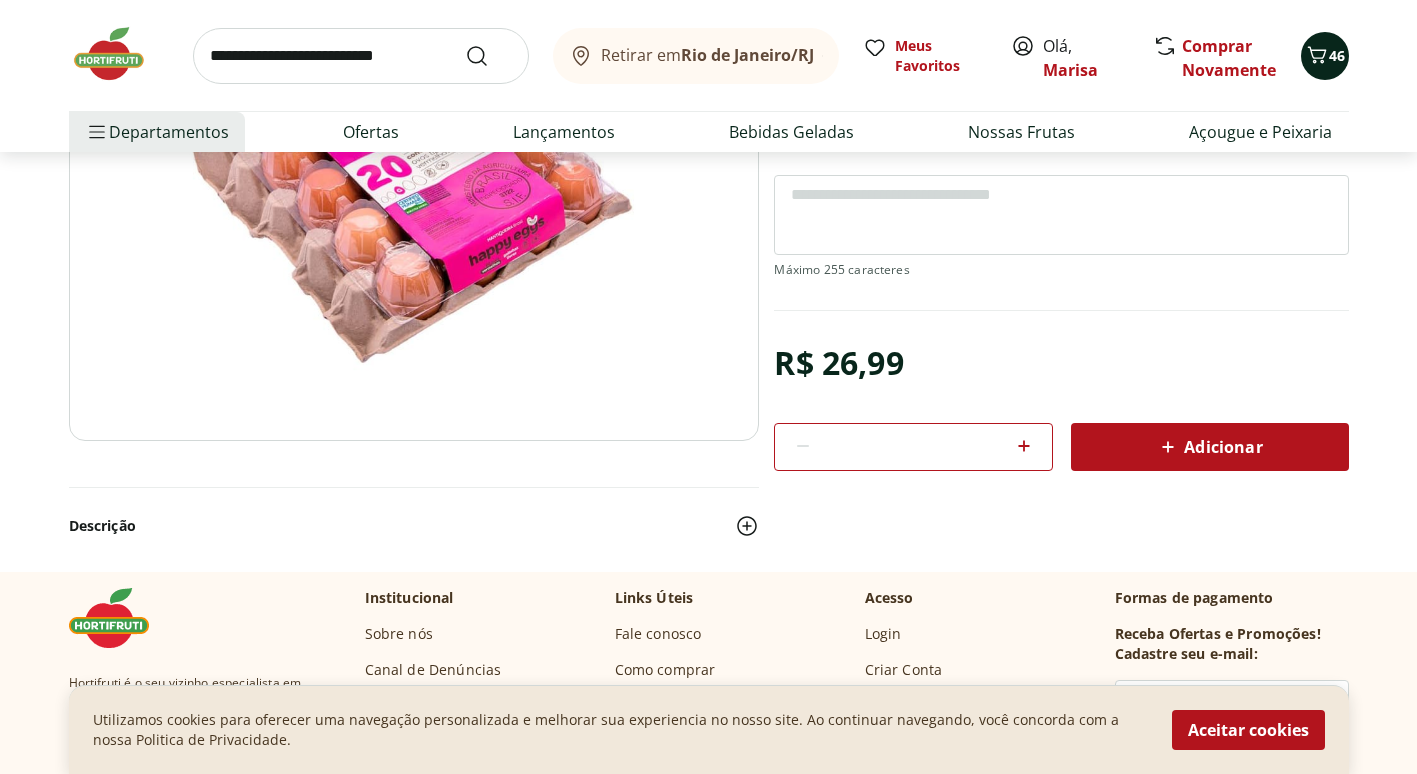 click 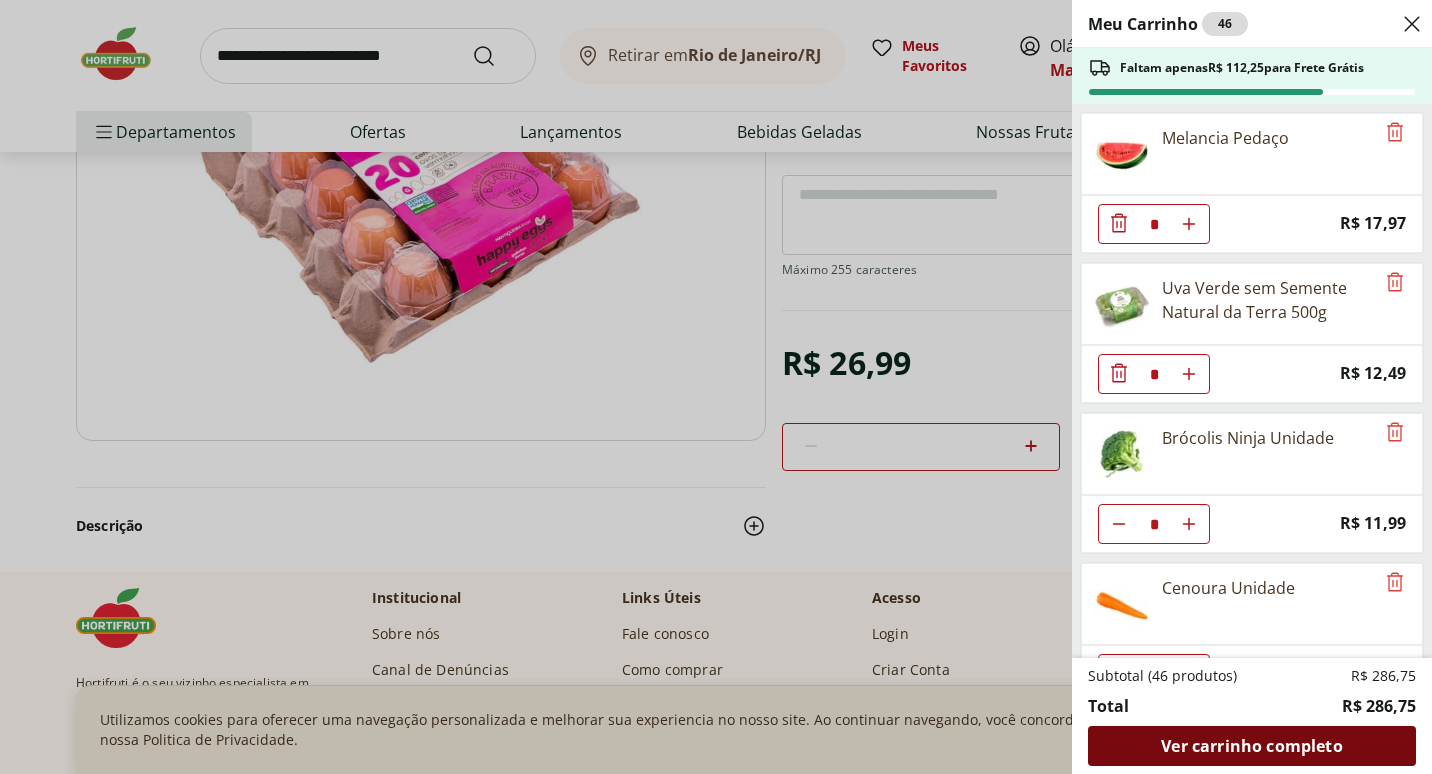 click on "Ver carrinho completo" at bounding box center (1251, 746) 